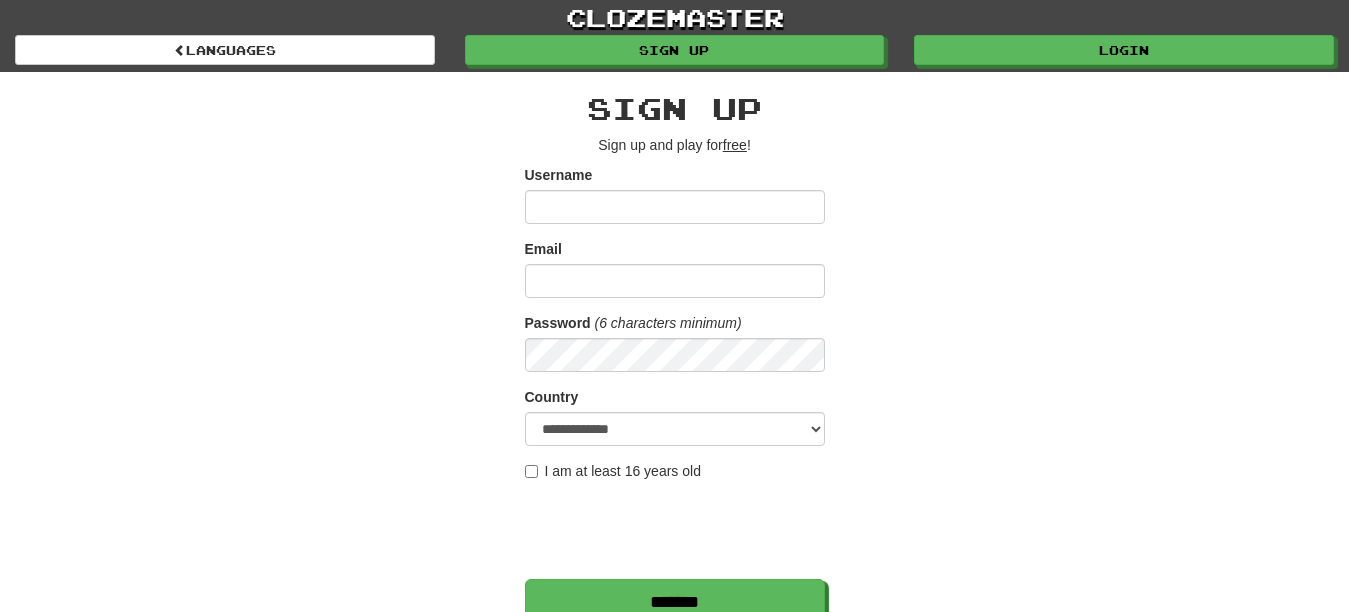 drag, startPoint x: 0, startPoint y: 0, endPoint x: 586, endPoint y: 423, distance: 722.7206 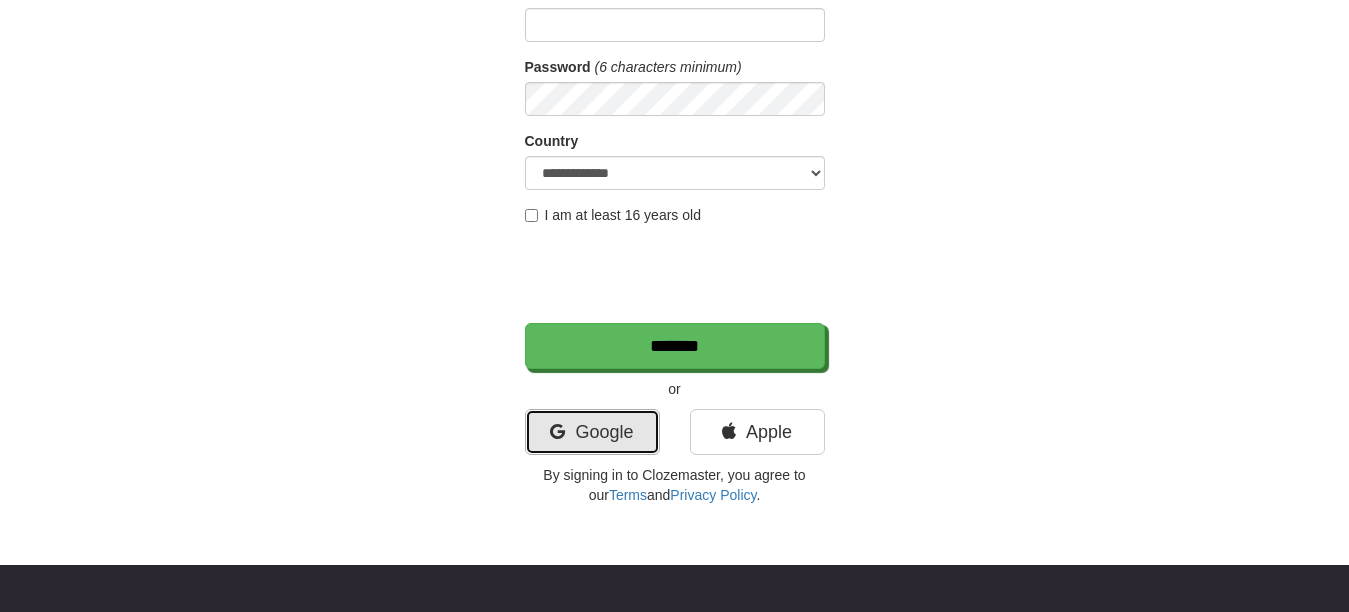 scroll, scrollTop: 256, scrollLeft: 0, axis: vertical 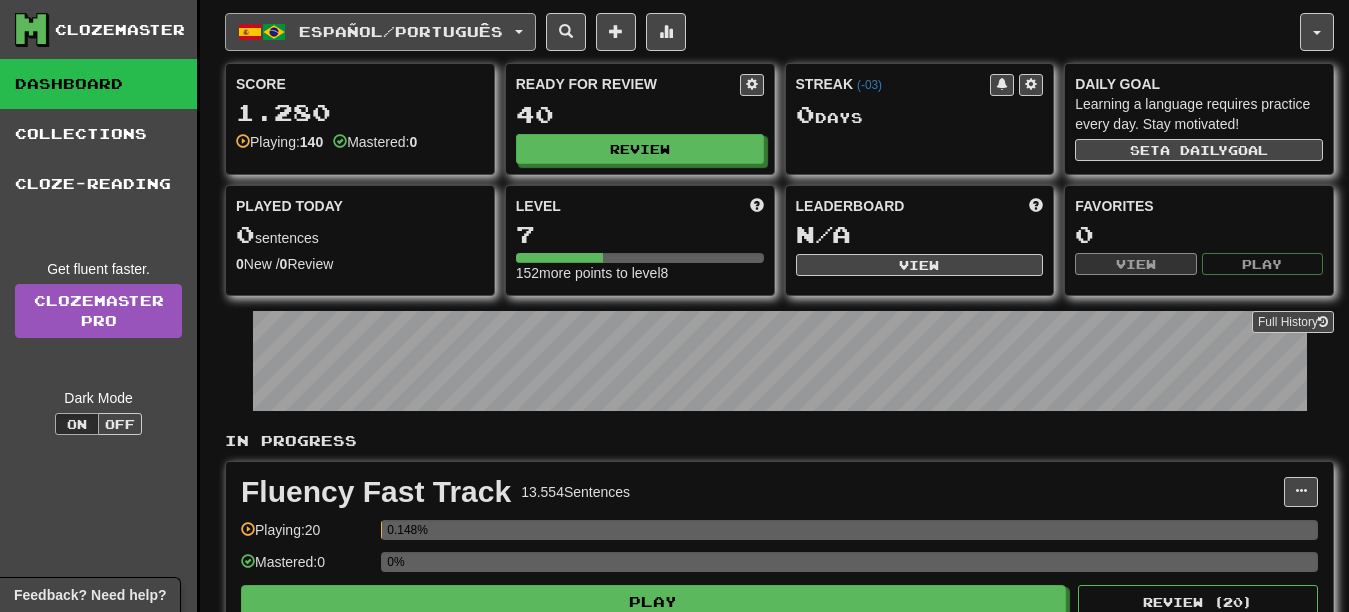 click on "Español  /  Português" at bounding box center [380, 32] 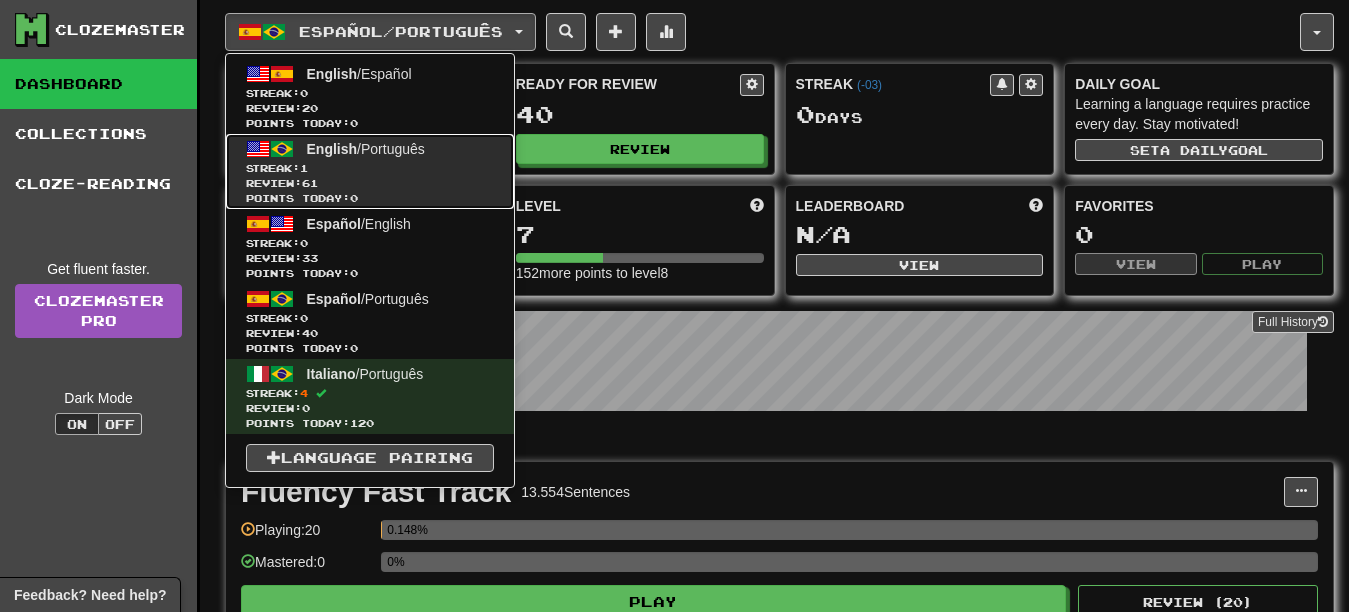 click on "Streak:  1" at bounding box center (370, 168) 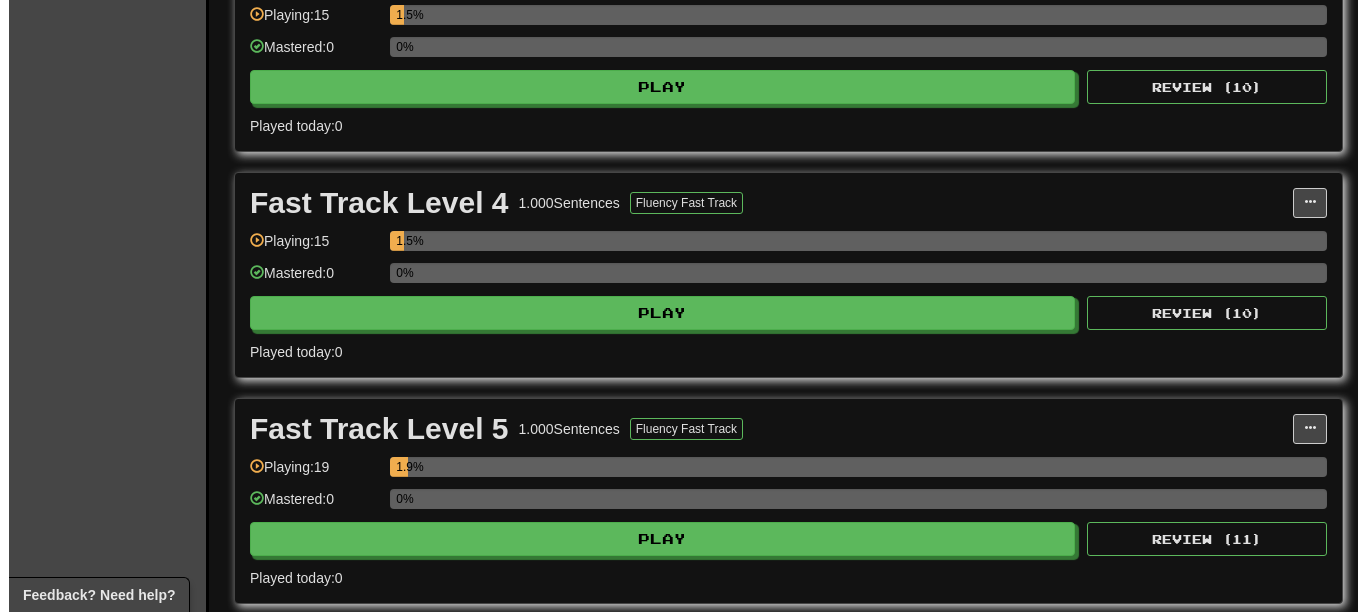 scroll, scrollTop: 1081, scrollLeft: 0, axis: vertical 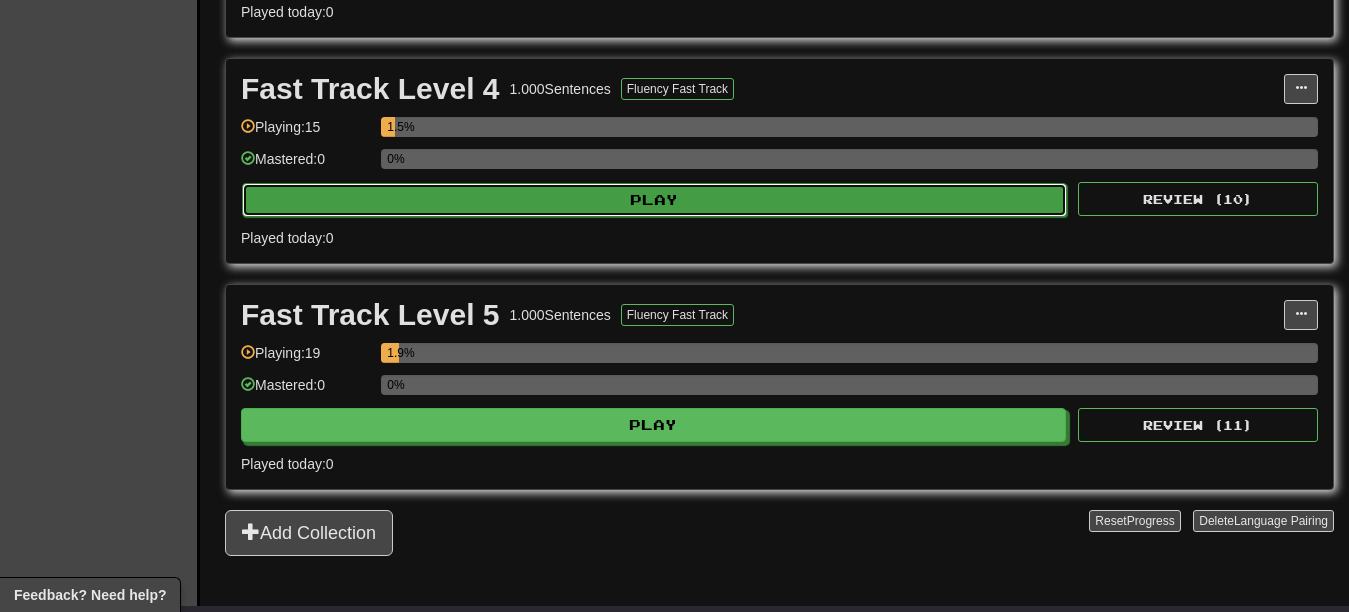 click on "Play" at bounding box center [654, 200] 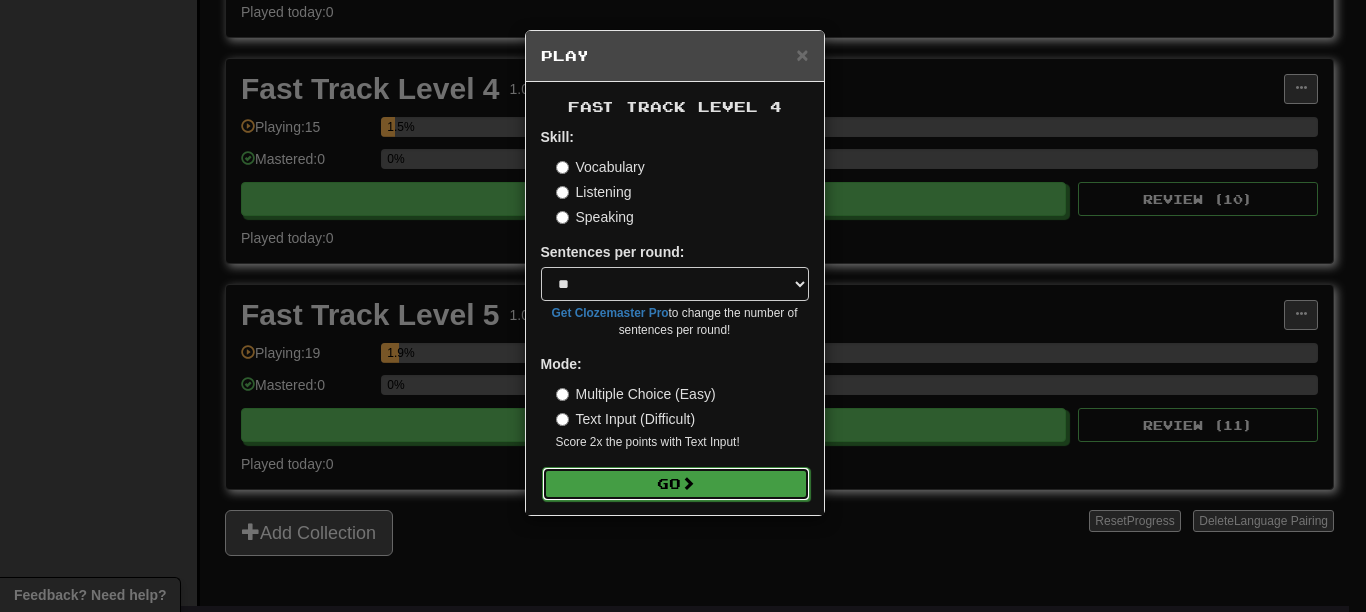 click on "Go" at bounding box center (676, 484) 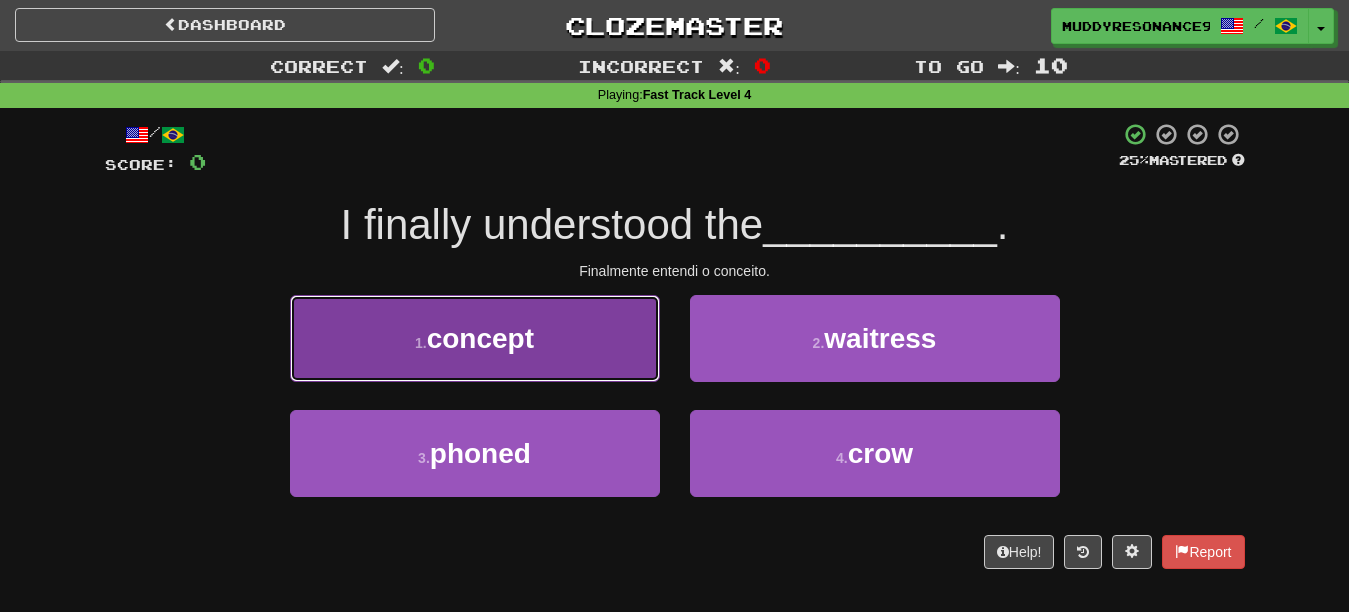 click on "1 .  concept" at bounding box center (475, 338) 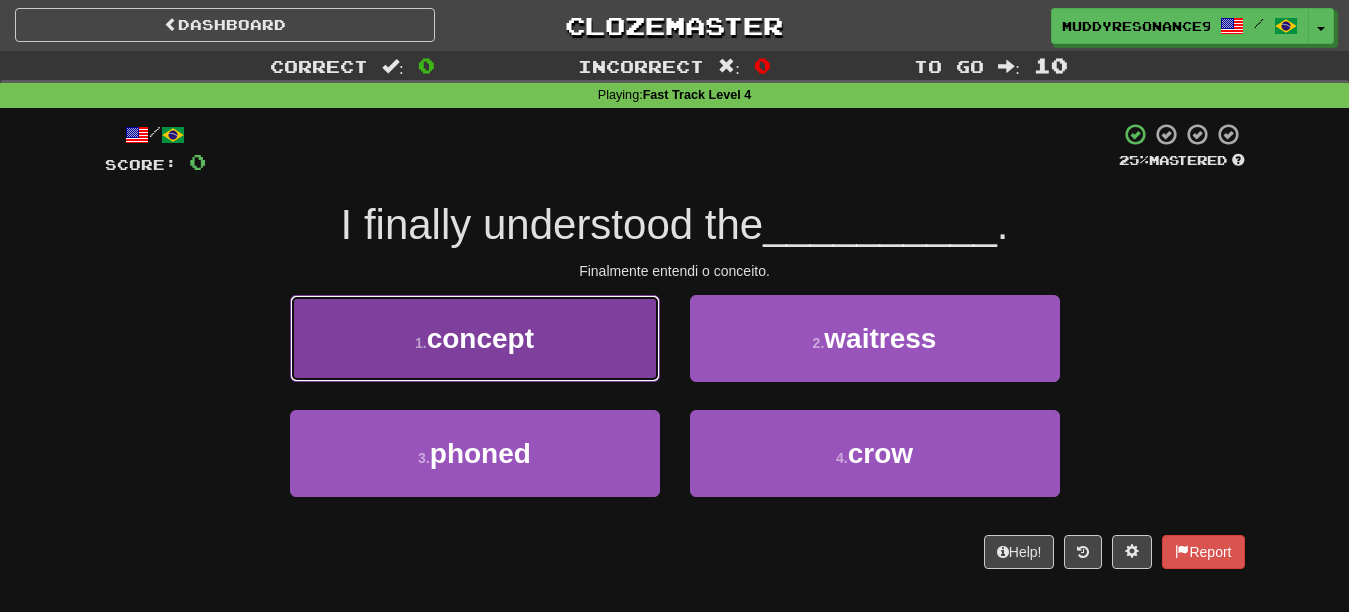 scroll, scrollTop: 0, scrollLeft: 0, axis: both 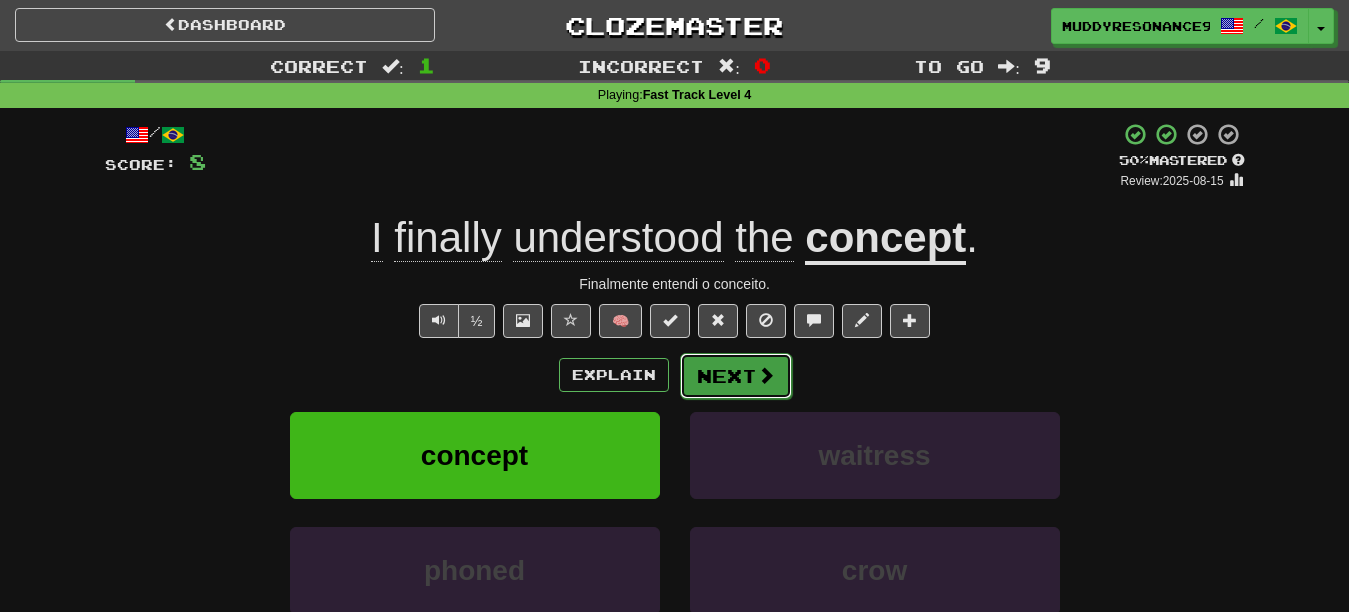 click on "Next" at bounding box center [736, 376] 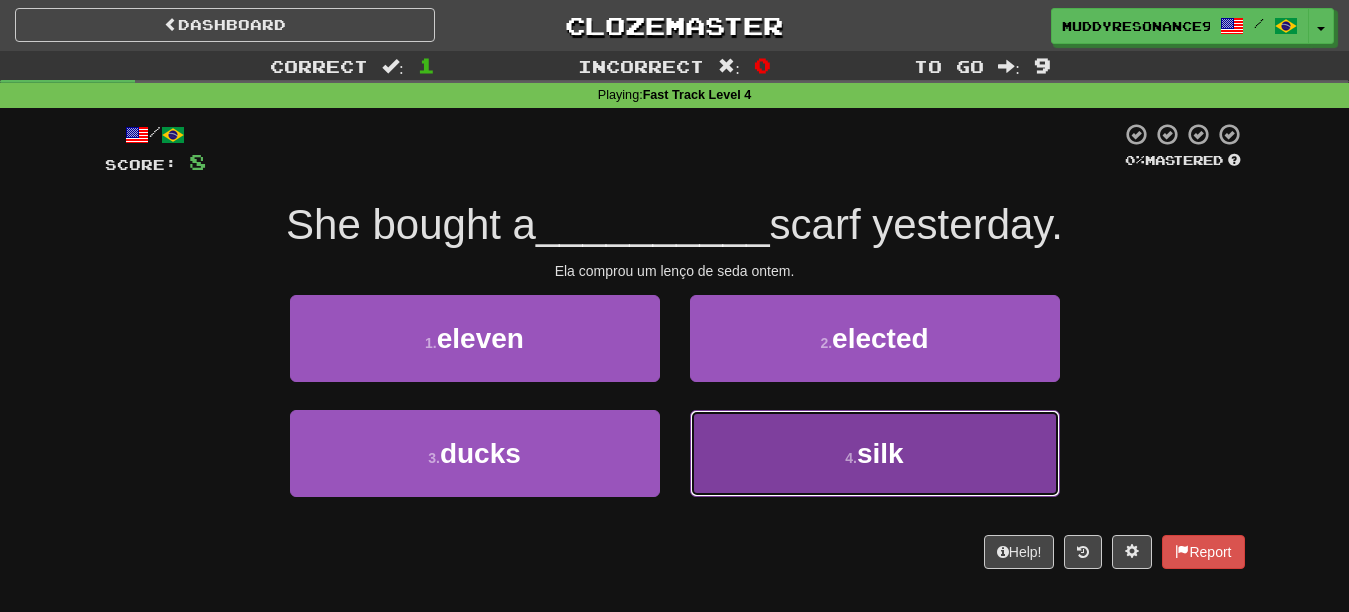 click on "silk" at bounding box center (880, 453) 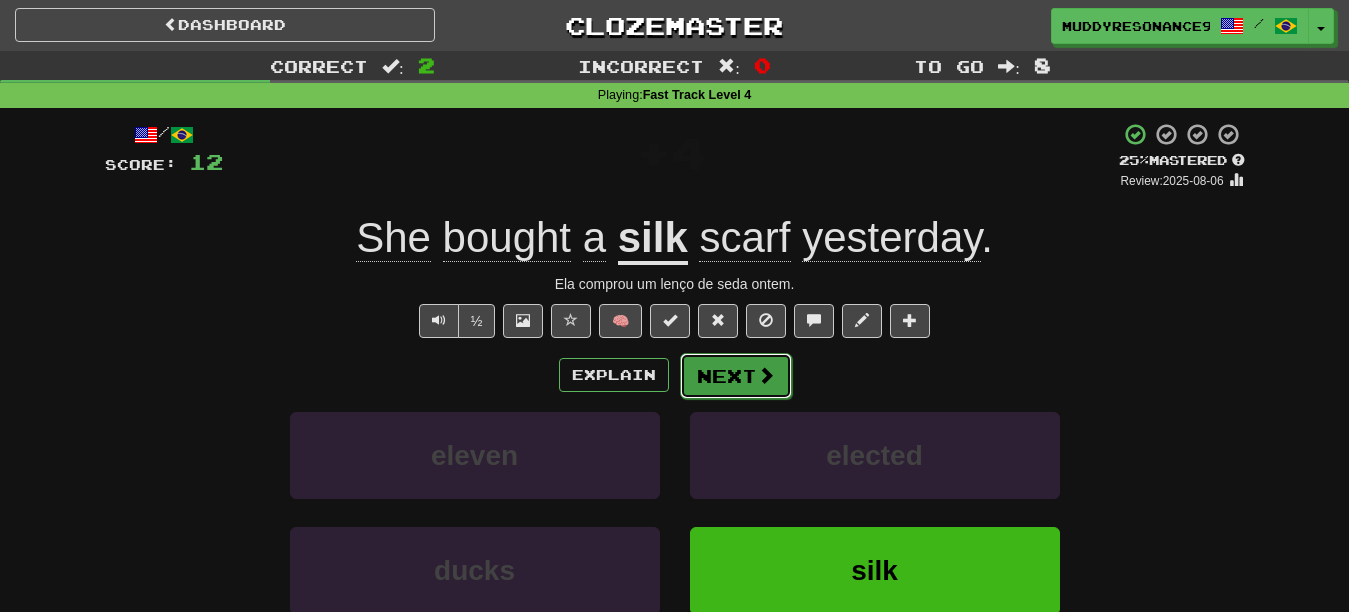 click at bounding box center (766, 375) 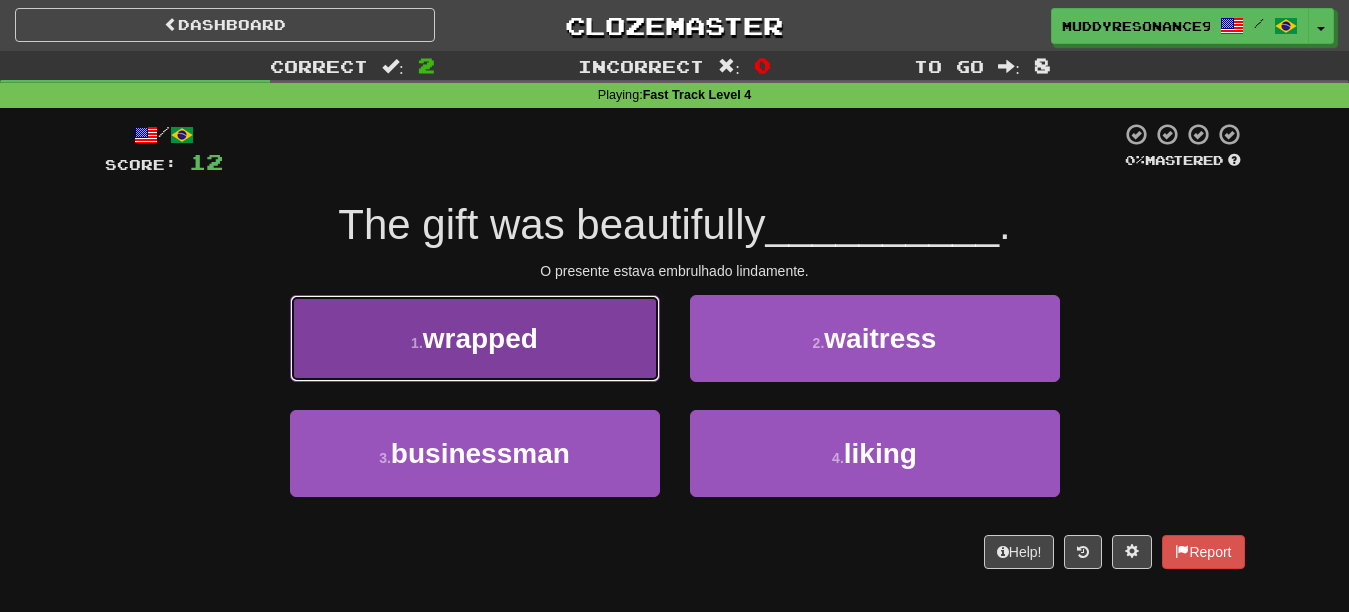 click on "1 .  wrapped" at bounding box center [475, 338] 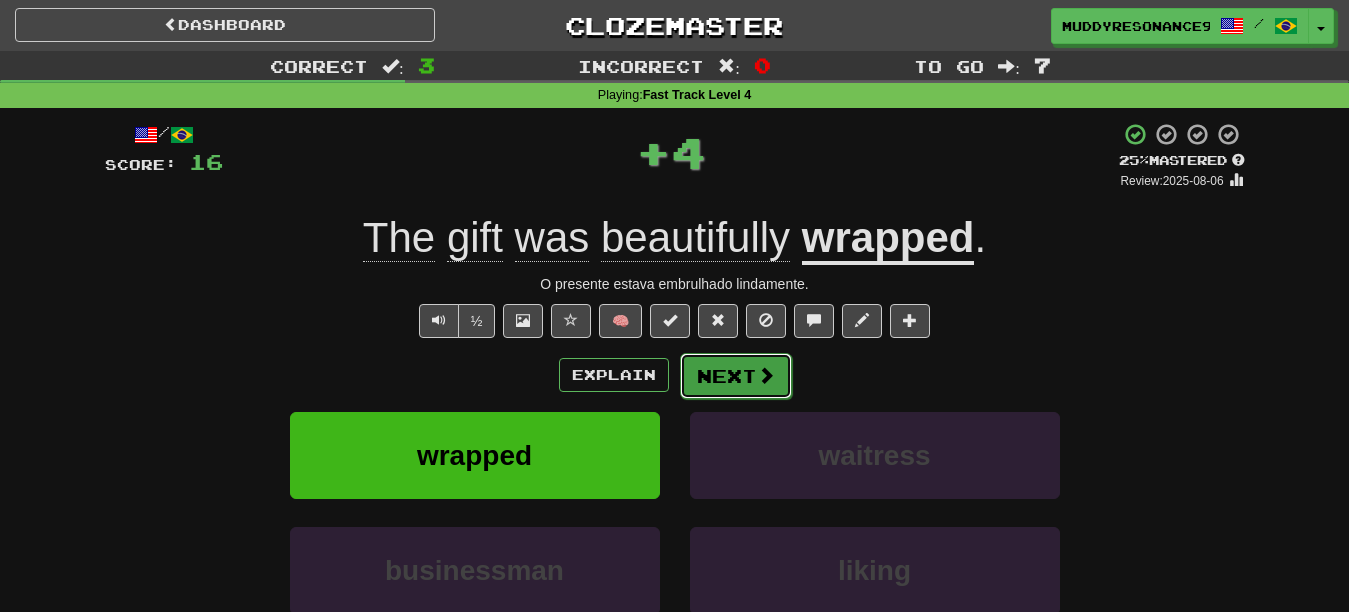 click on "Next" at bounding box center [736, 376] 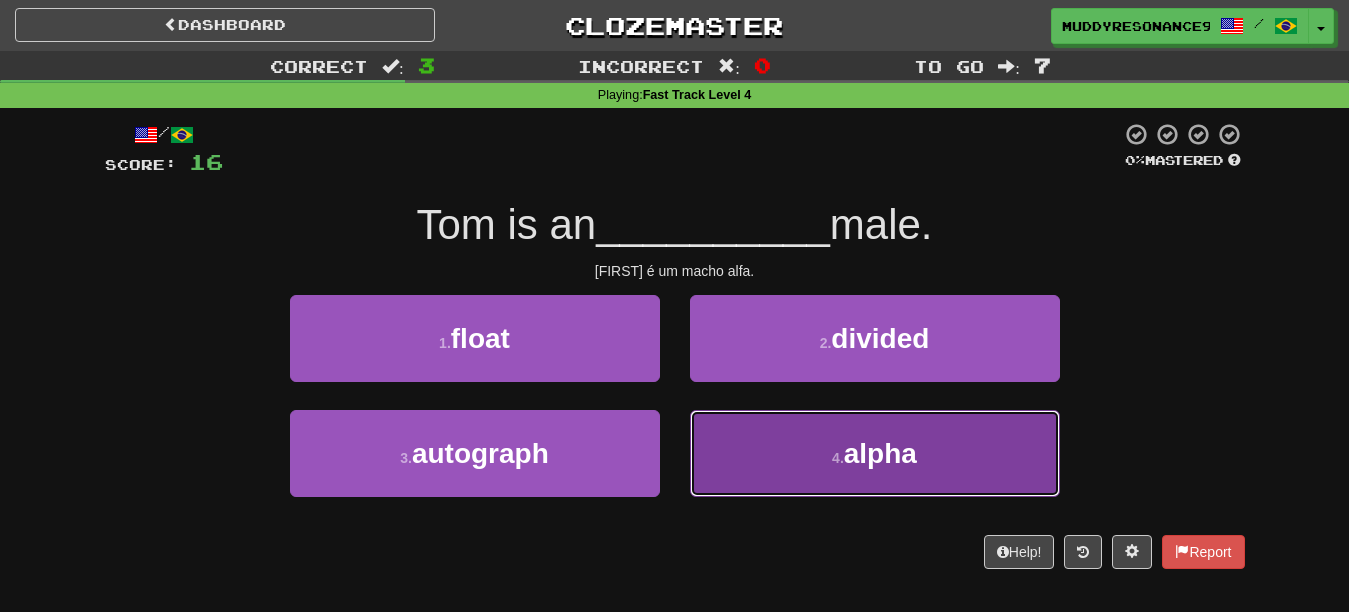 click on "4 .  alpha" at bounding box center [875, 453] 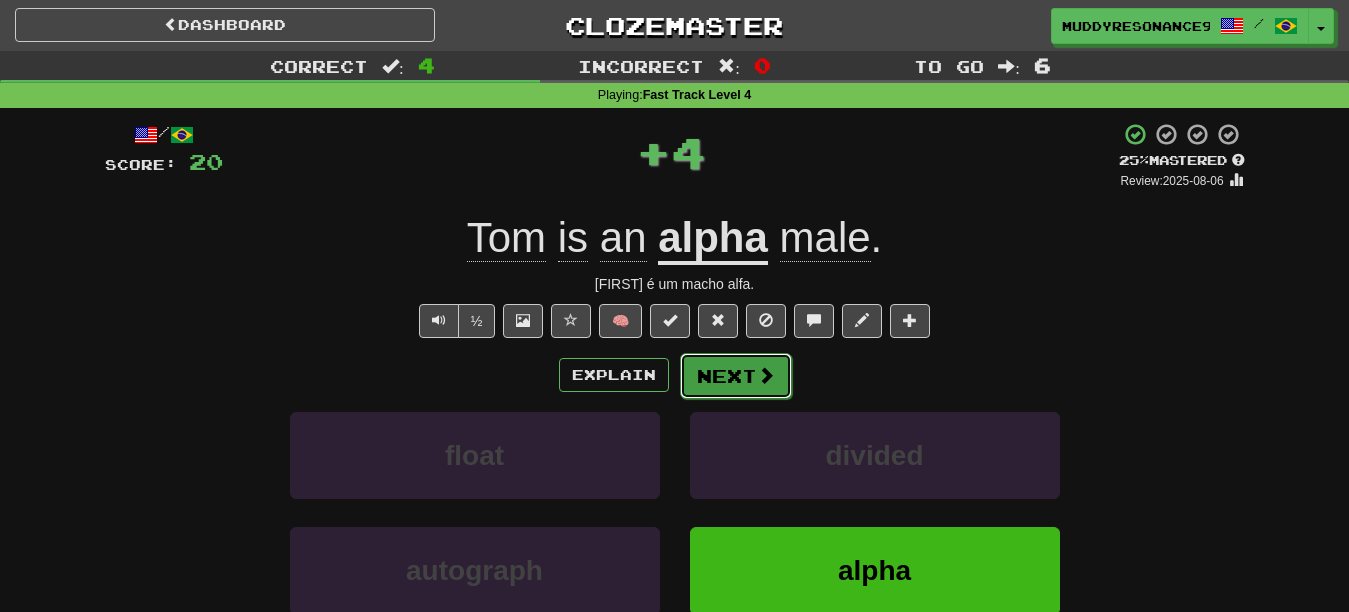 click at bounding box center [766, 375] 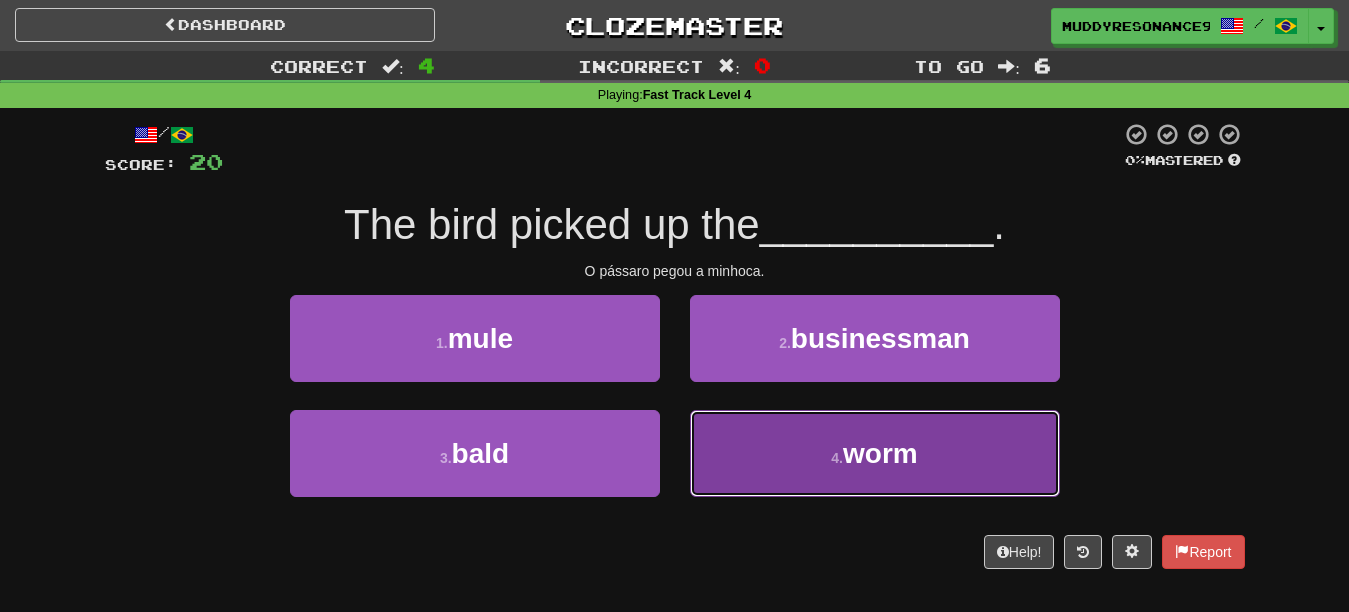 click on "4 .  worm" at bounding box center [875, 453] 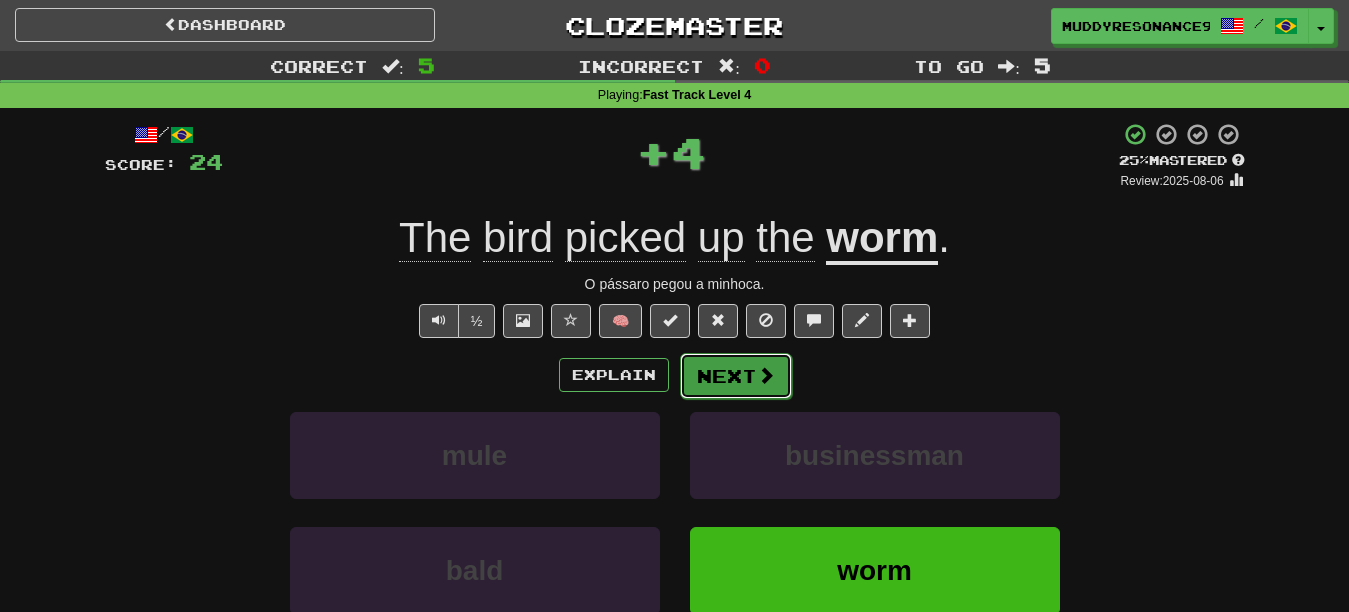 click on "Next" at bounding box center (736, 376) 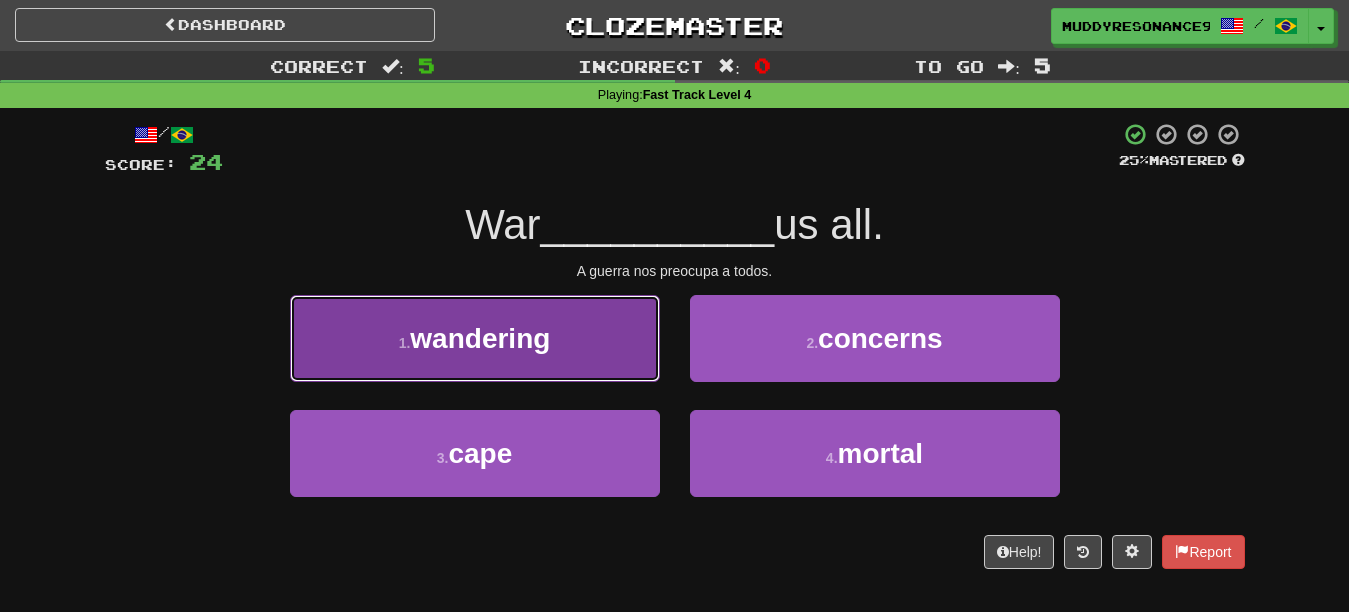 click on "1 .  wandering" at bounding box center (475, 338) 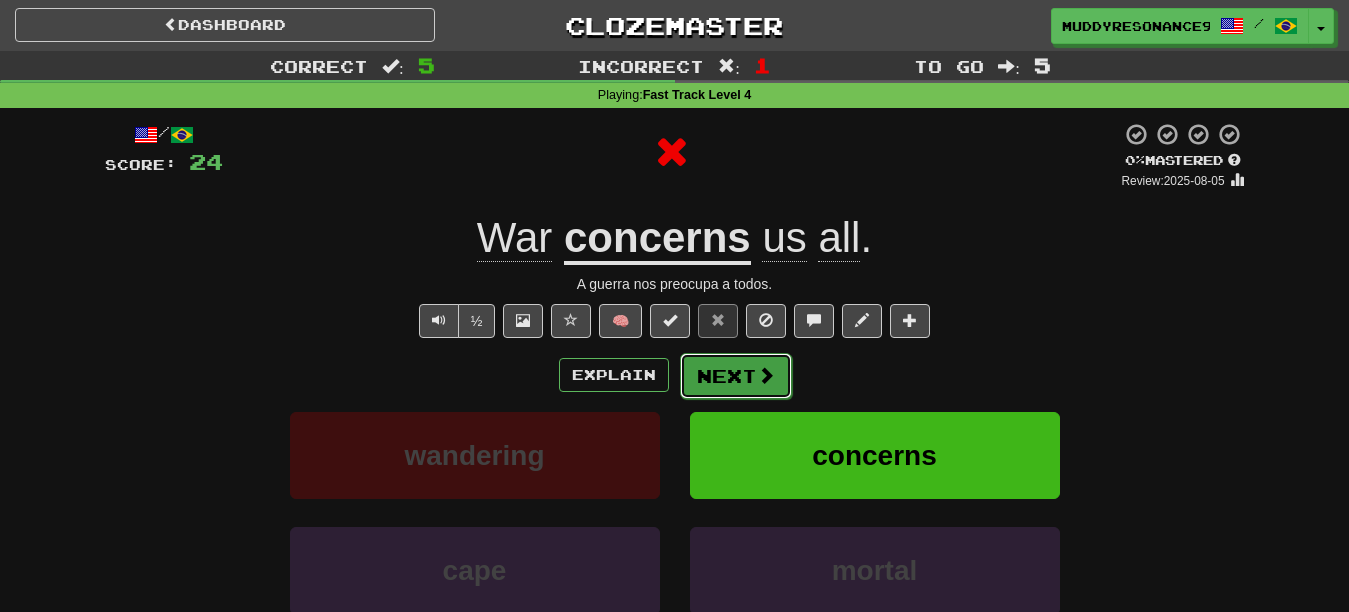 click on "Next" at bounding box center [736, 376] 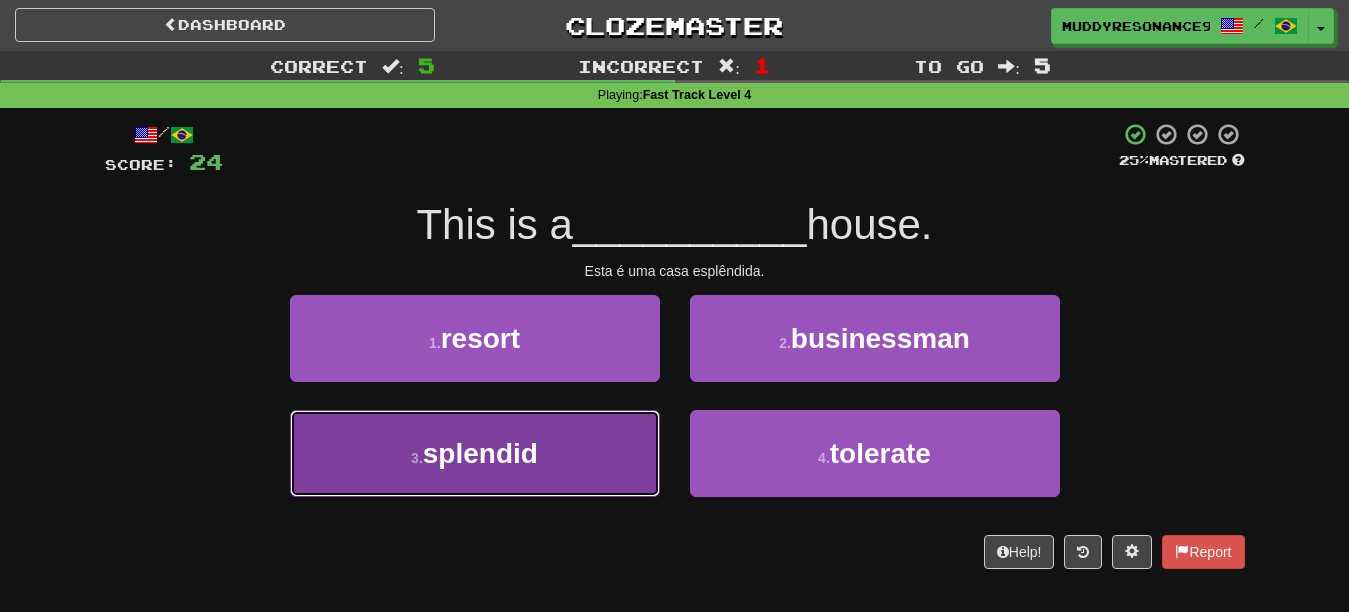 click on "3 .  splendid" at bounding box center (475, 453) 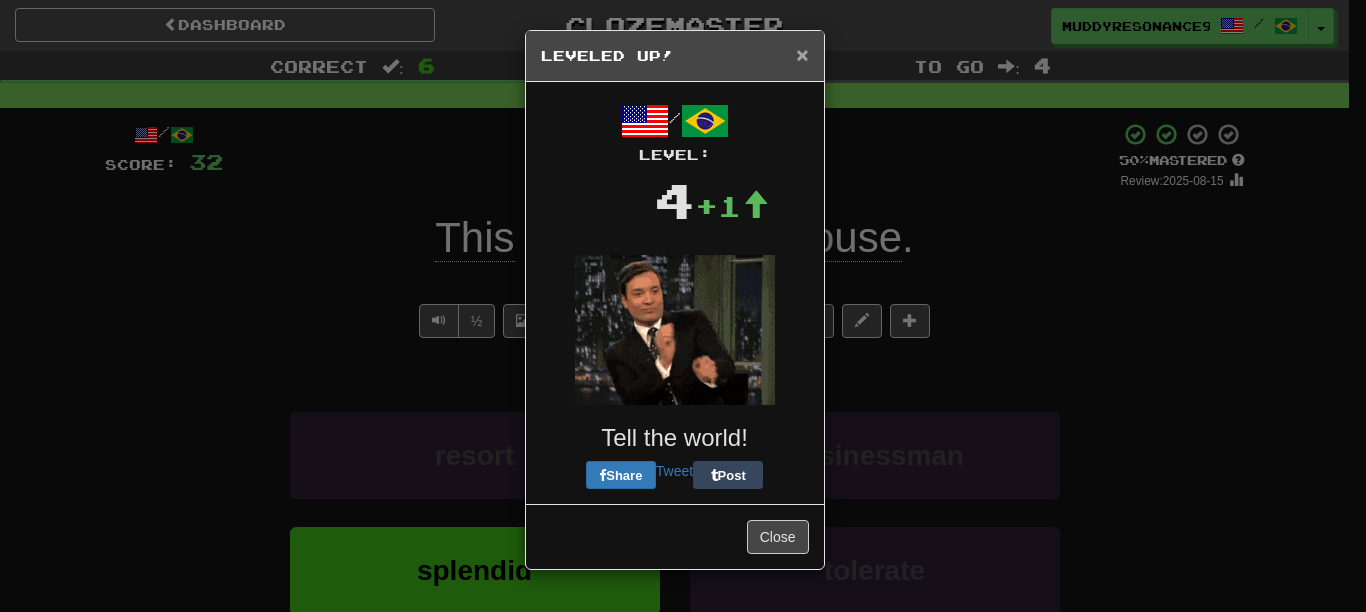click on "×" at bounding box center (802, 54) 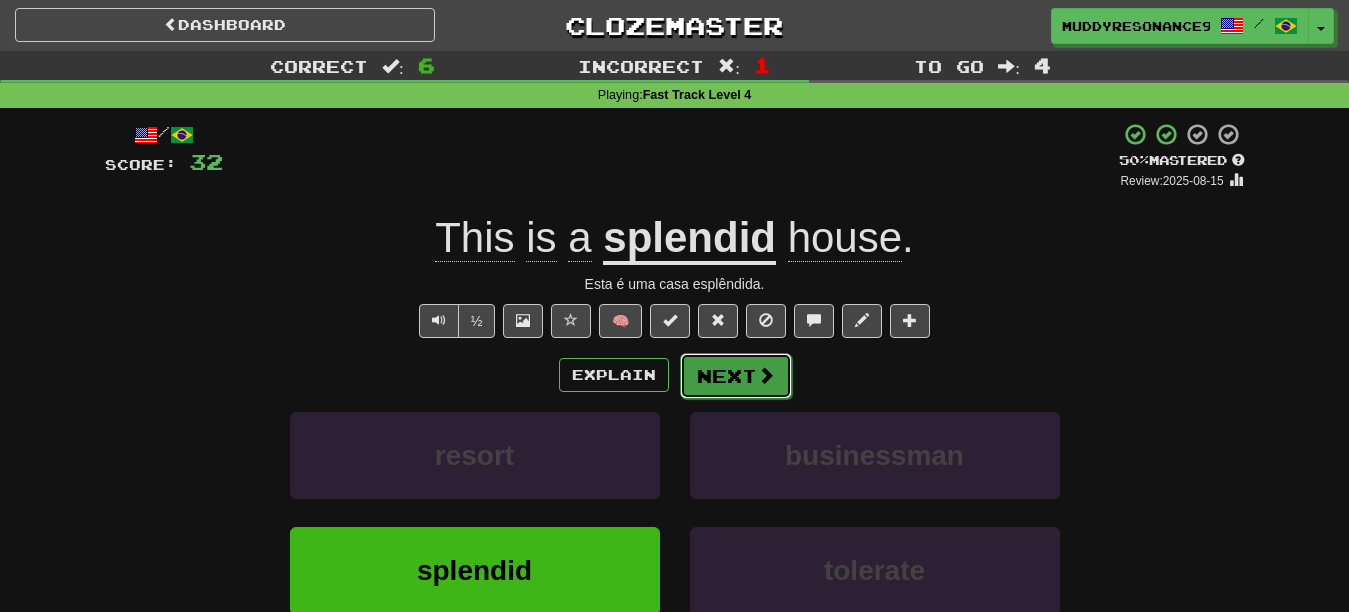 click at bounding box center (766, 375) 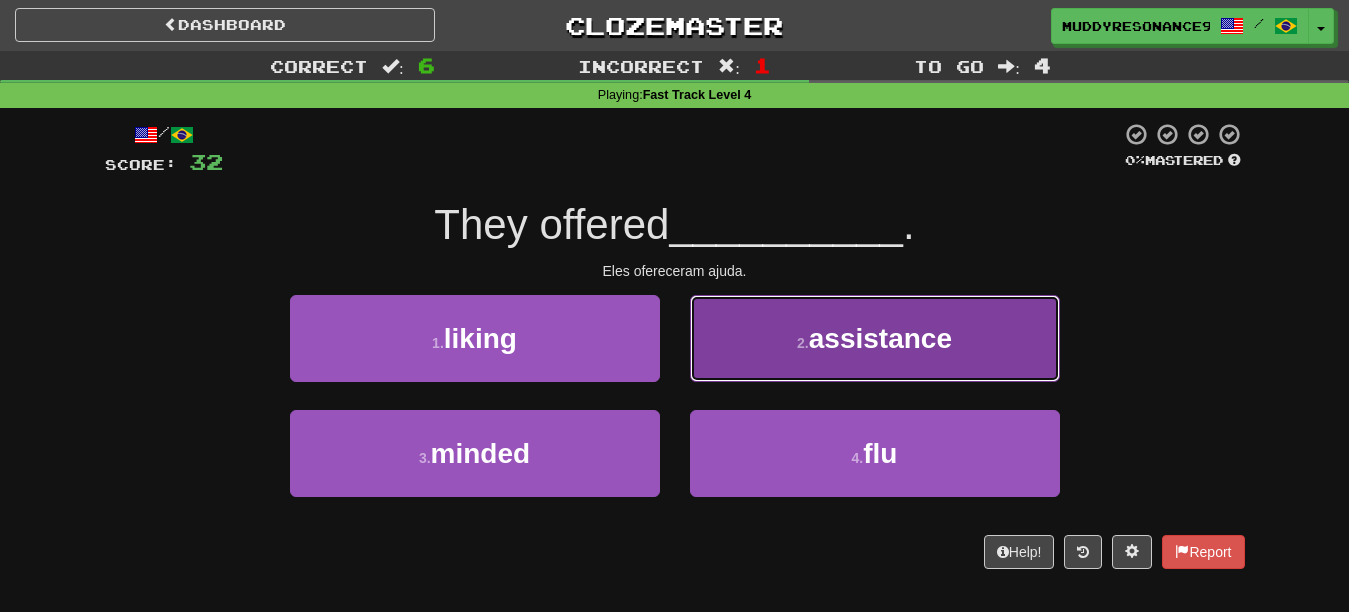 click on "assistance" at bounding box center [880, 338] 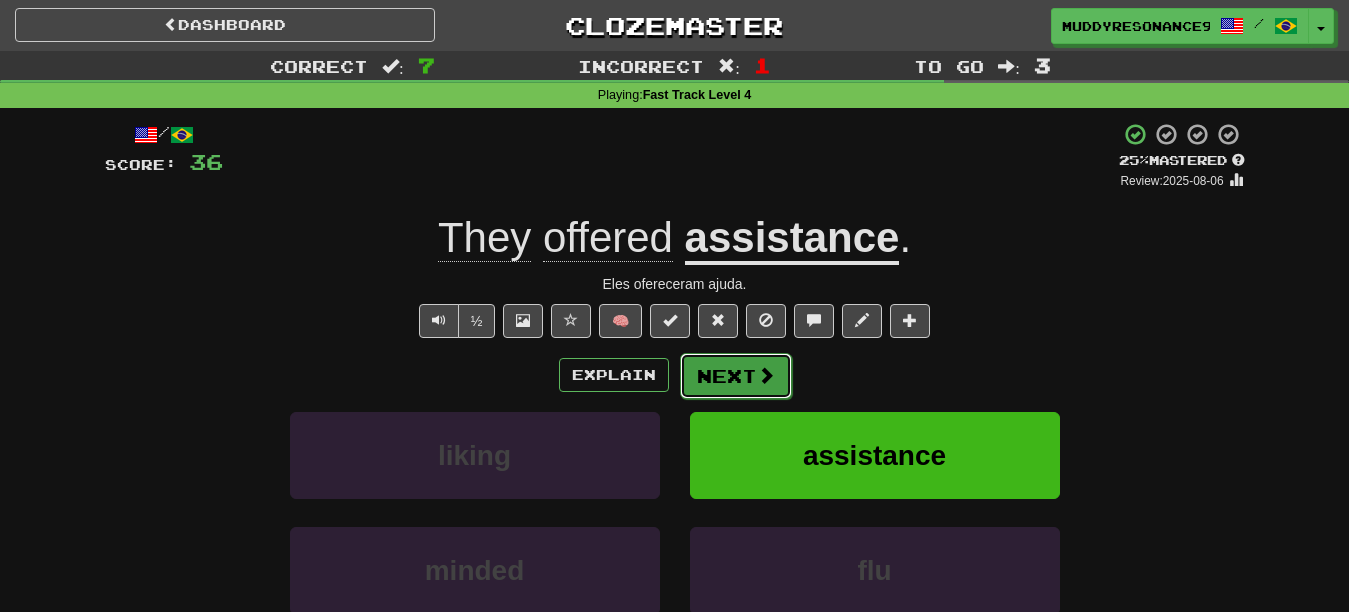 click on "Next" at bounding box center [736, 376] 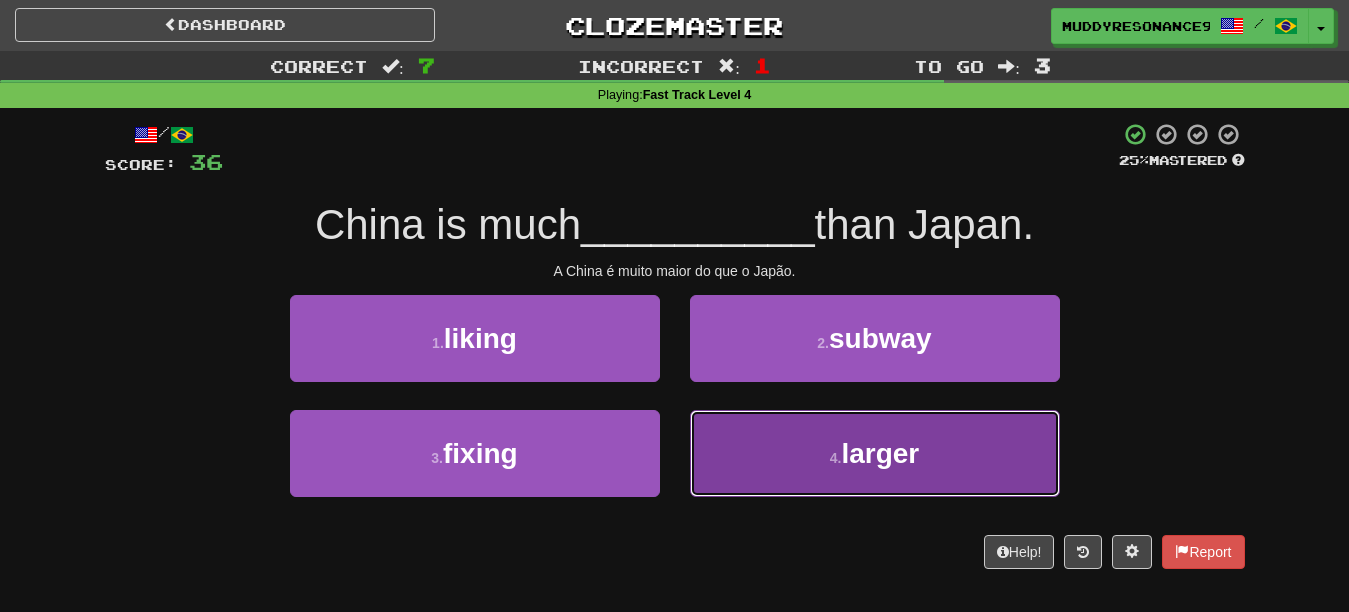 click on "4 .  larger" at bounding box center [875, 453] 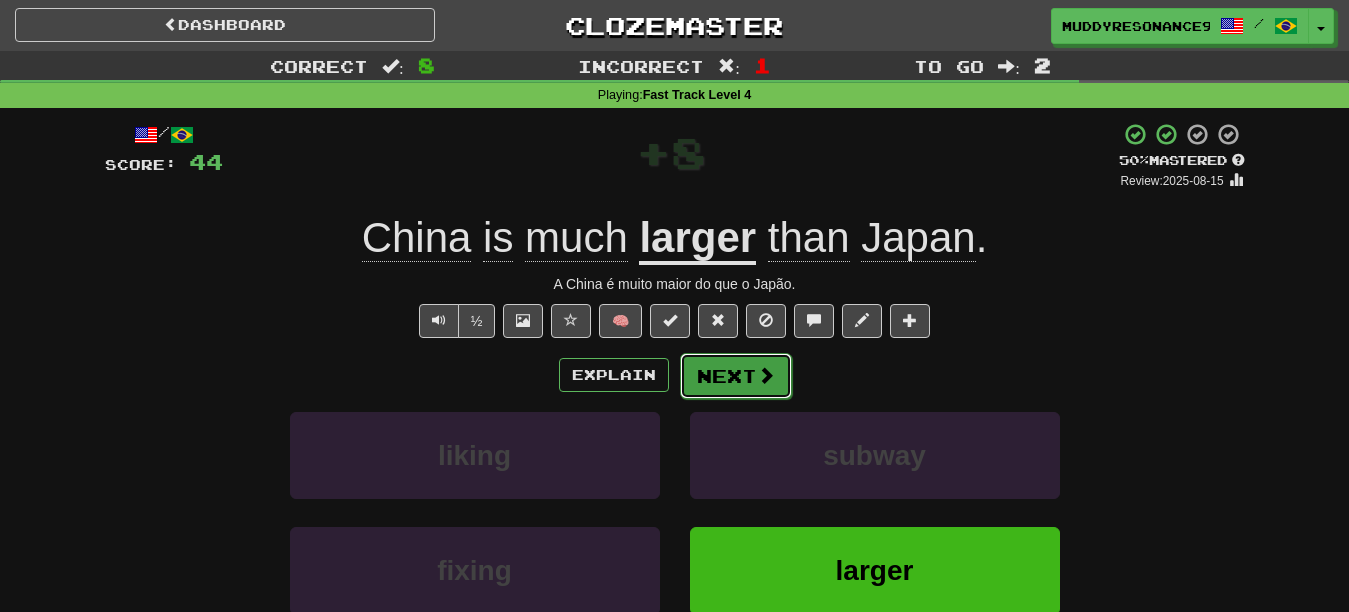 click on "Next" at bounding box center (736, 376) 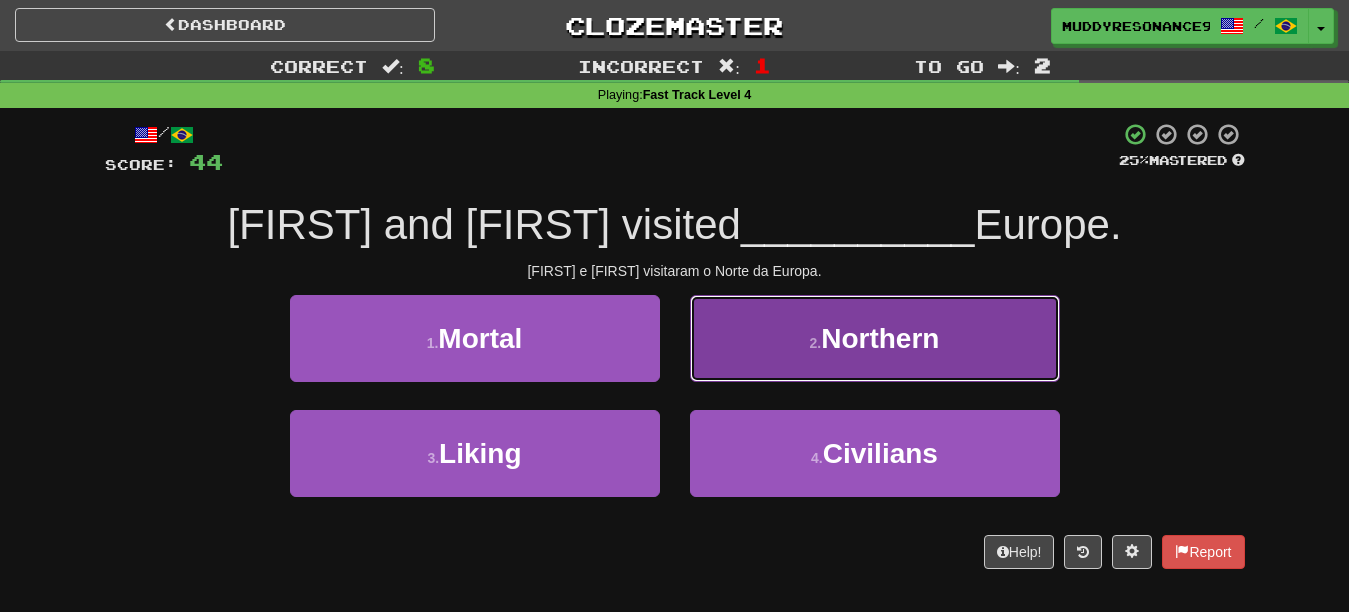 click on "2 .  Northern" at bounding box center (875, 338) 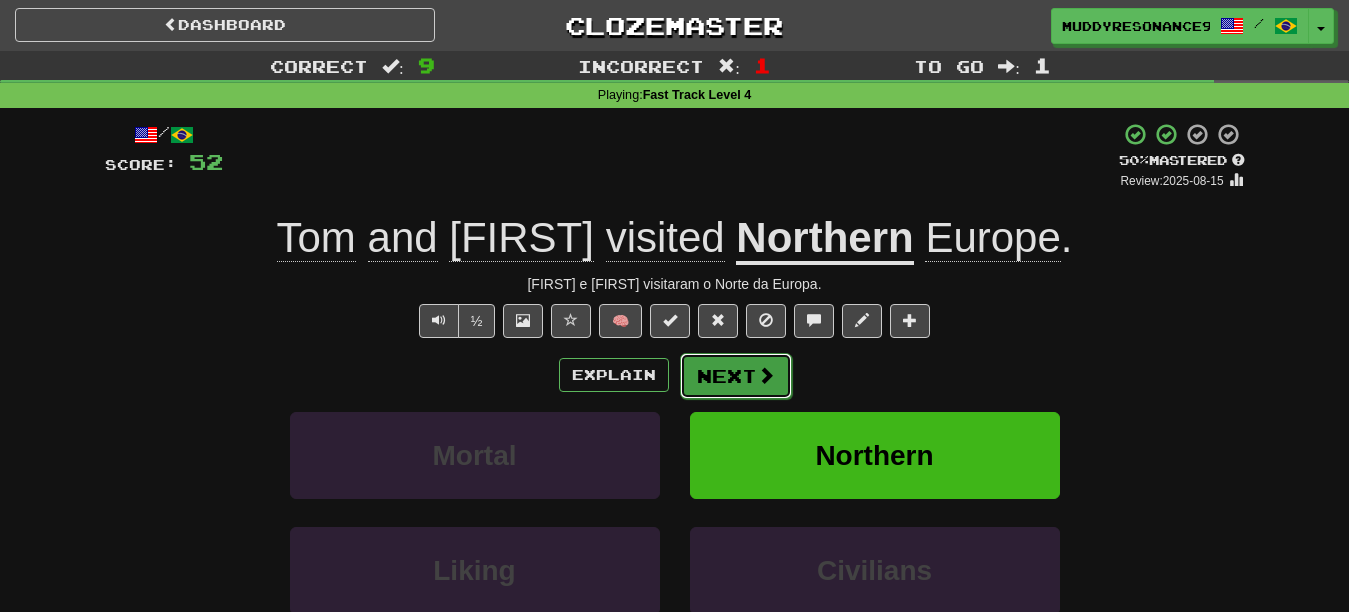 click on "Next" at bounding box center [736, 376] 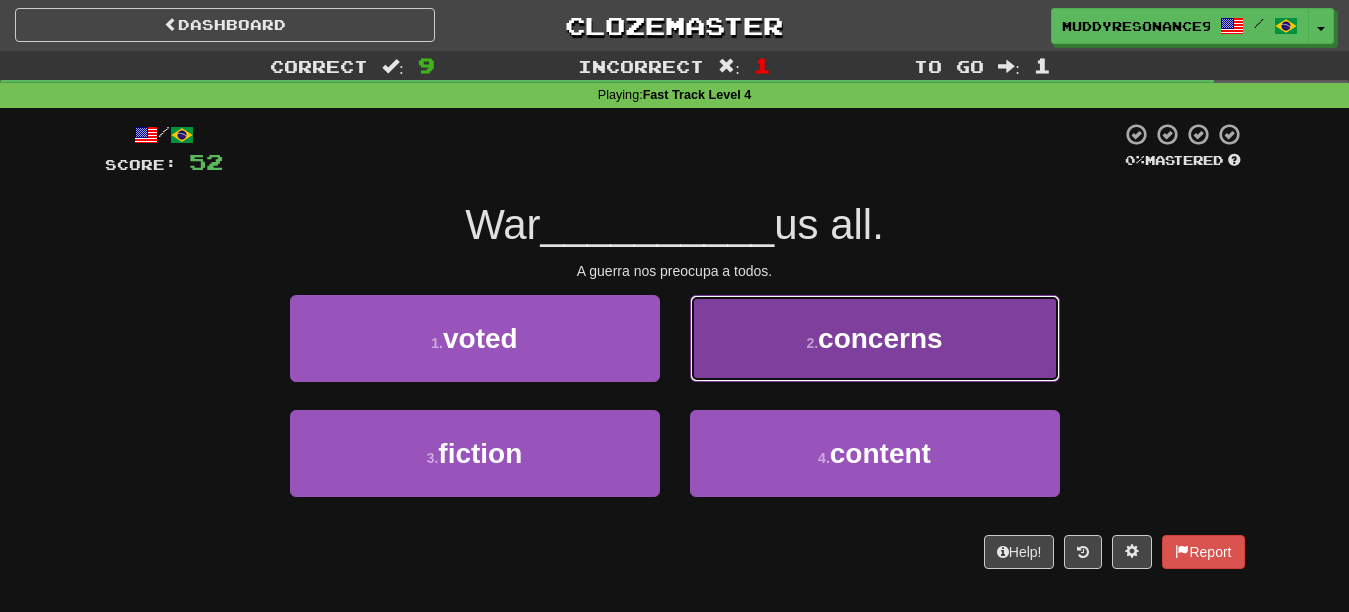click on "2 .  concerns" at bounding box center (875, 338) 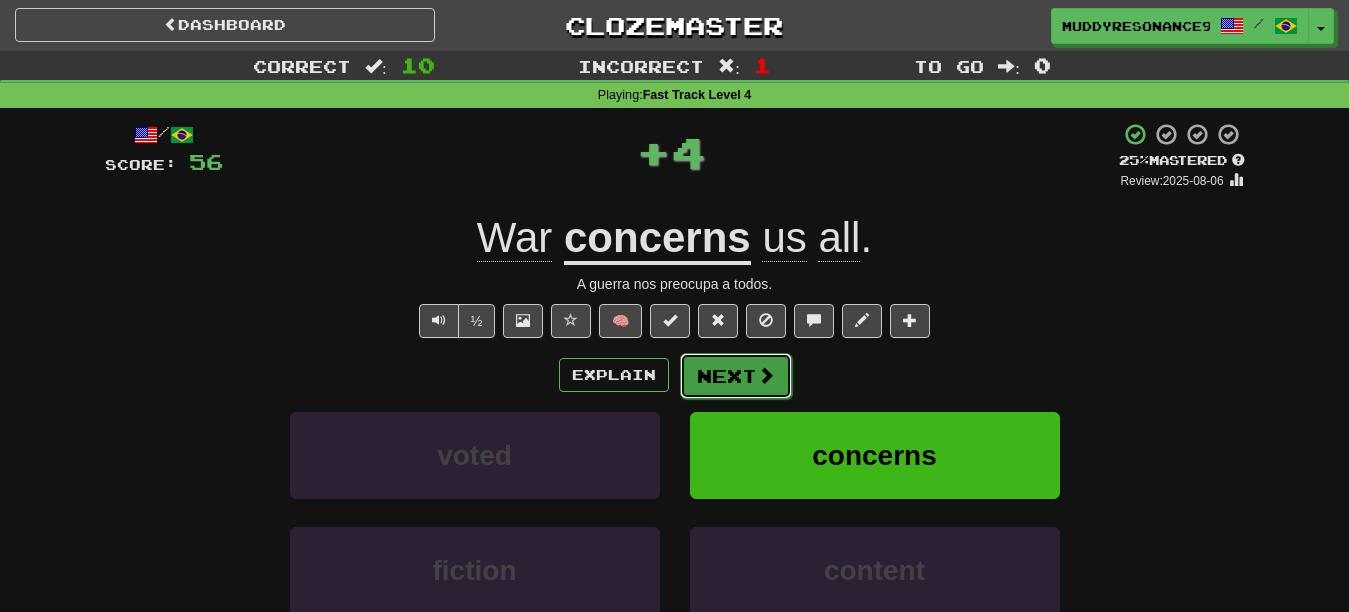 click on "Next" at bounding box center (736, 376) 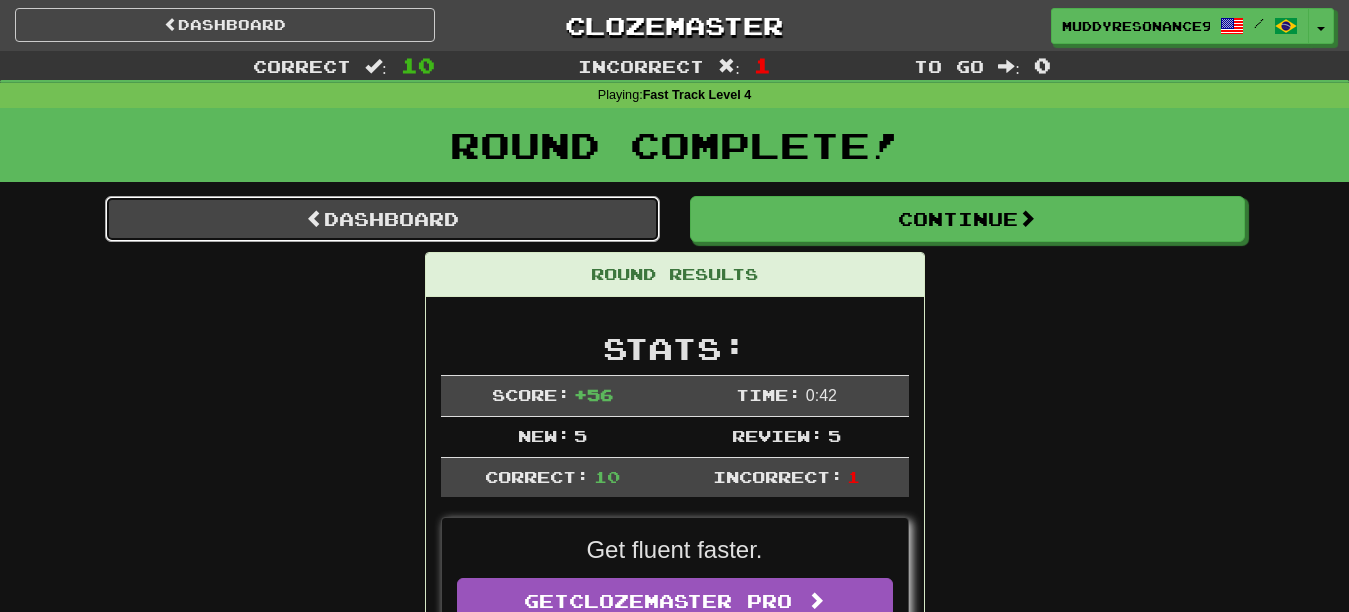 click on "Dashboard" at bounding box center (382, 219) 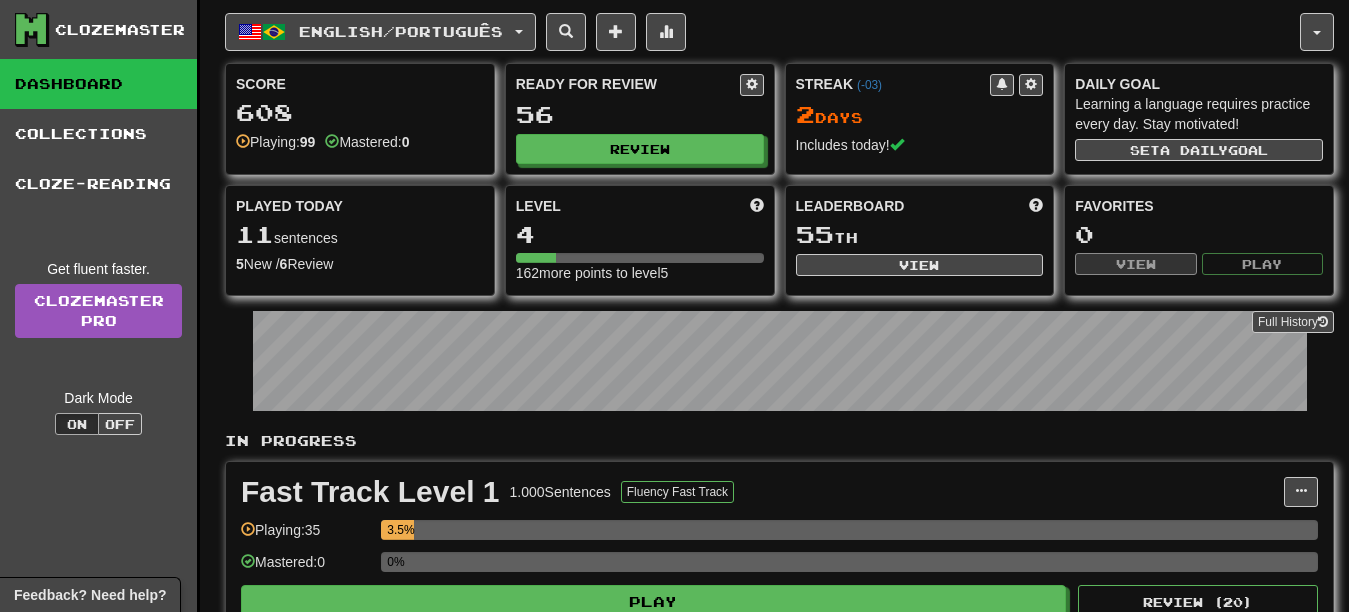 scroll, scrollTop: 0, scrollLeft: 0, axis: both 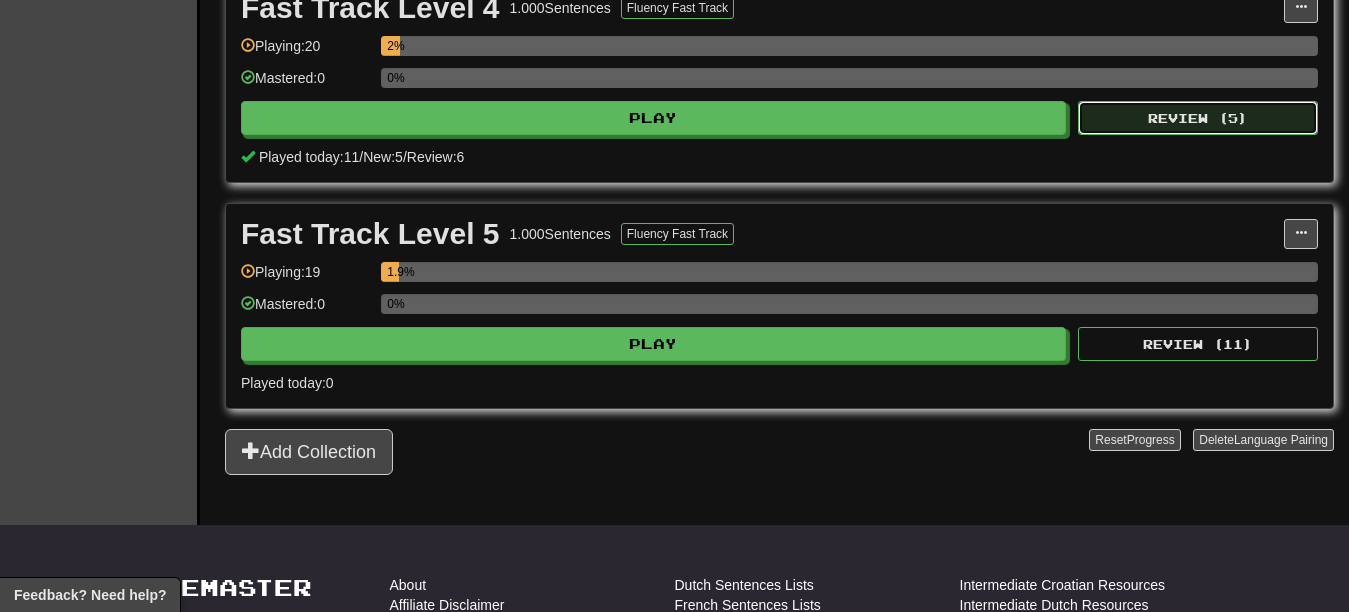 click on "Review ( 5 )" at bounding box center [1198, 118] 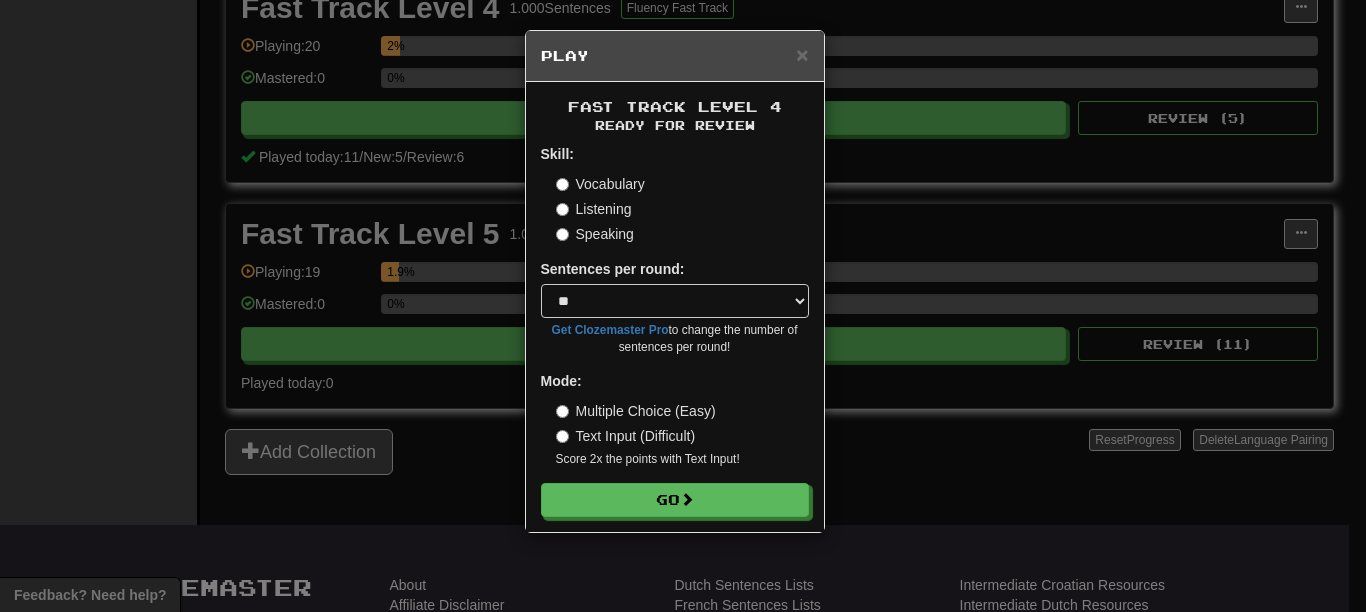 click on "× Play" at bounding box center (675, 56) 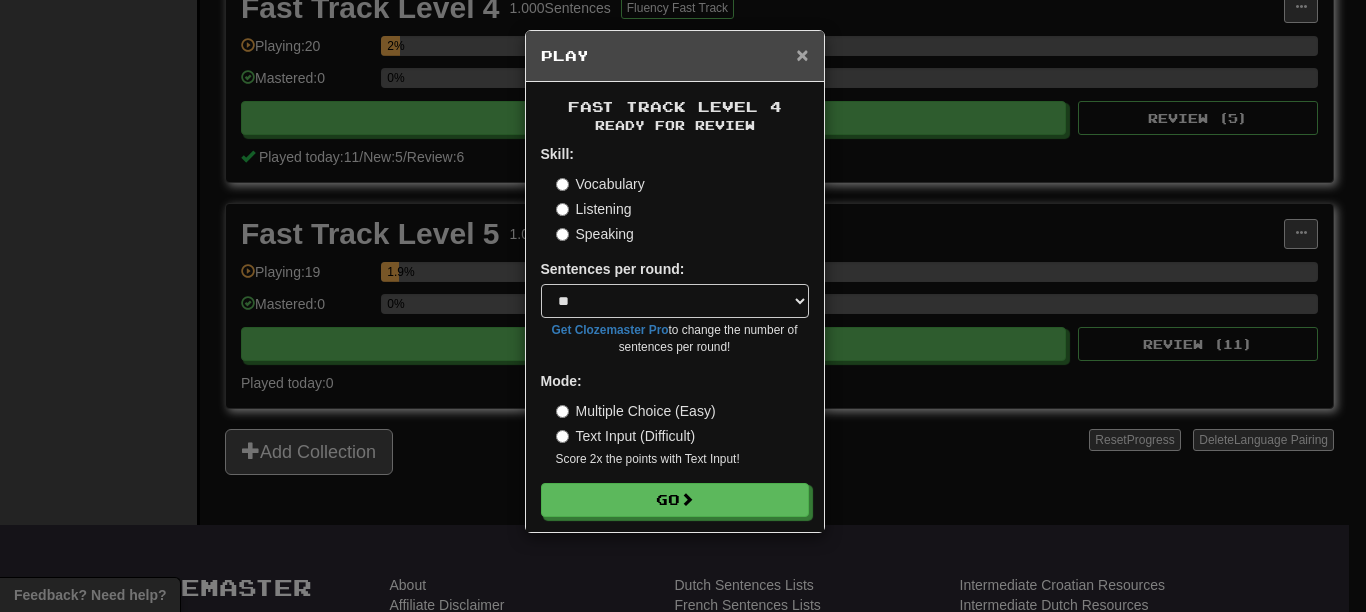 click on "×" at bounding box center (802, 54) 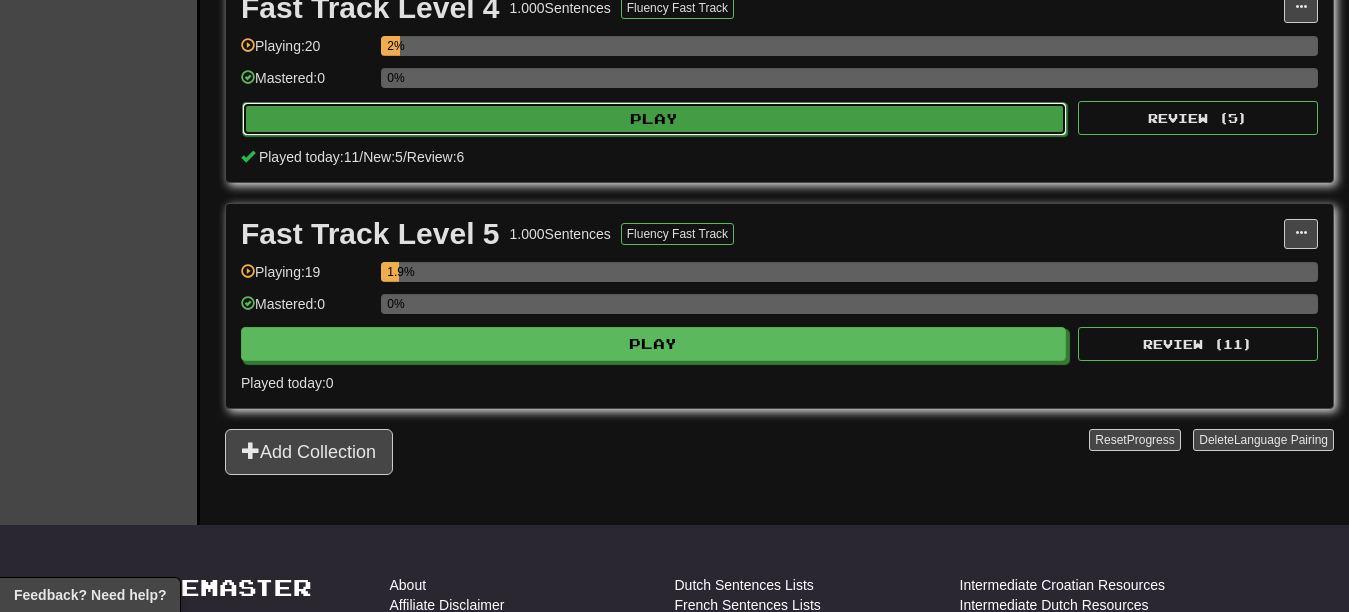 click on "Play" at bounding box center (654, 119) 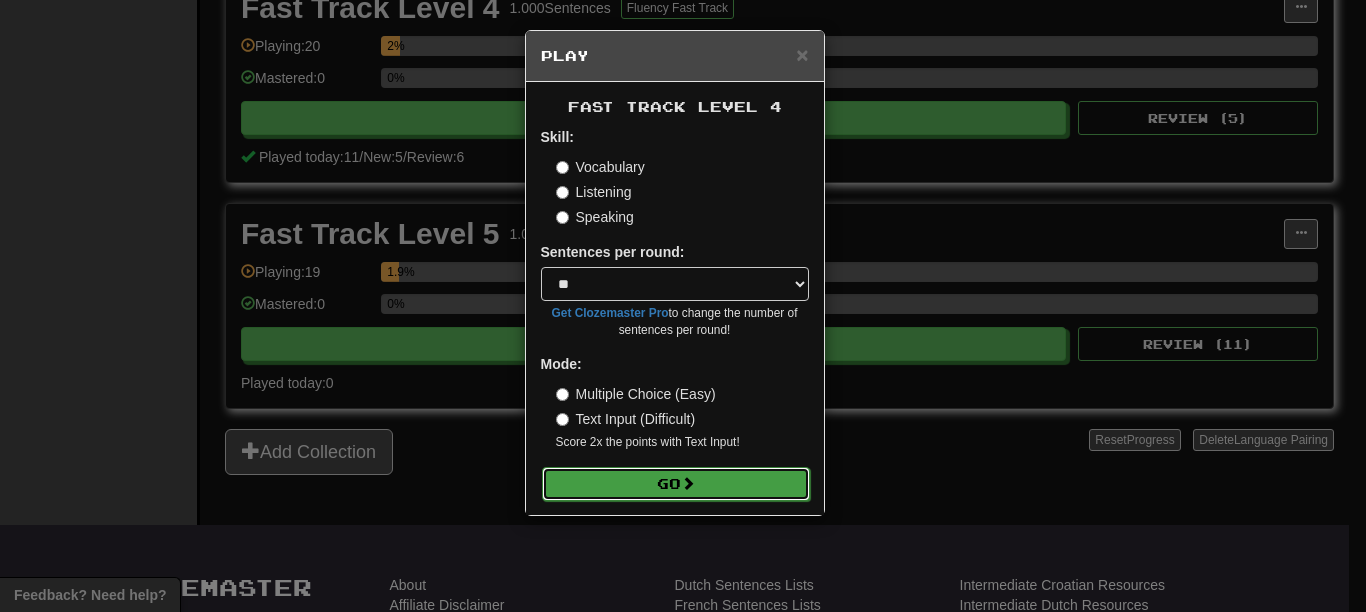 click on "Go" at bounding box center (676, 484) 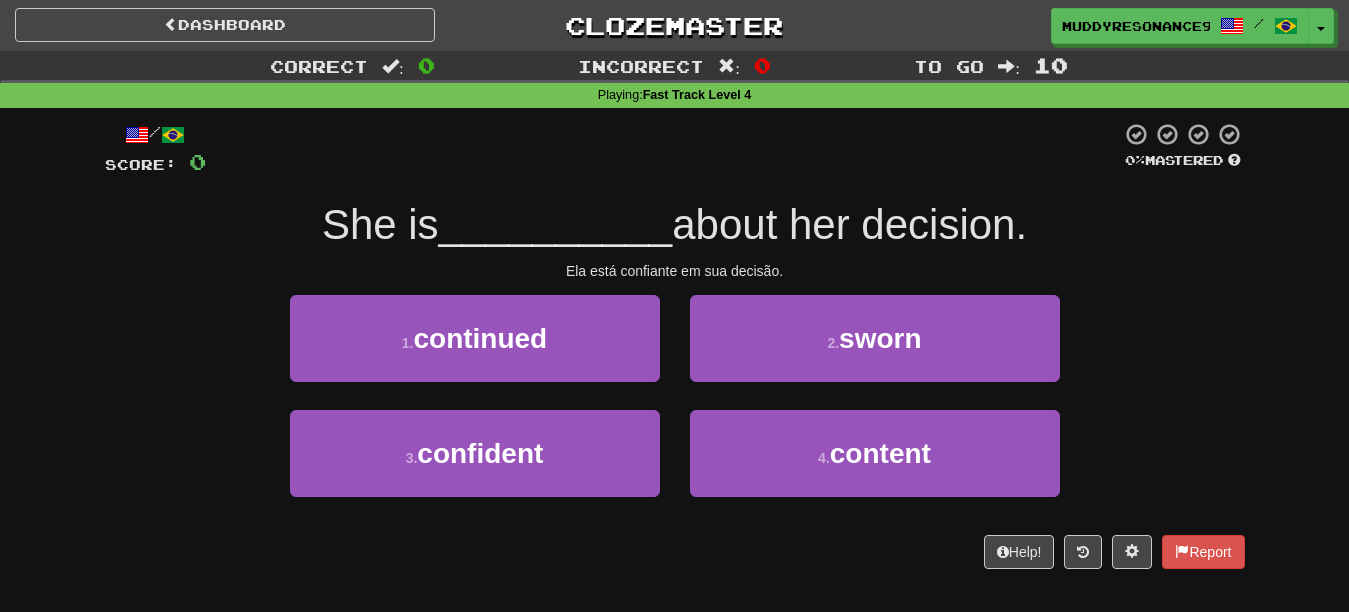 scroll, scrollTop: 0, scrollLeft: 0, axis: both 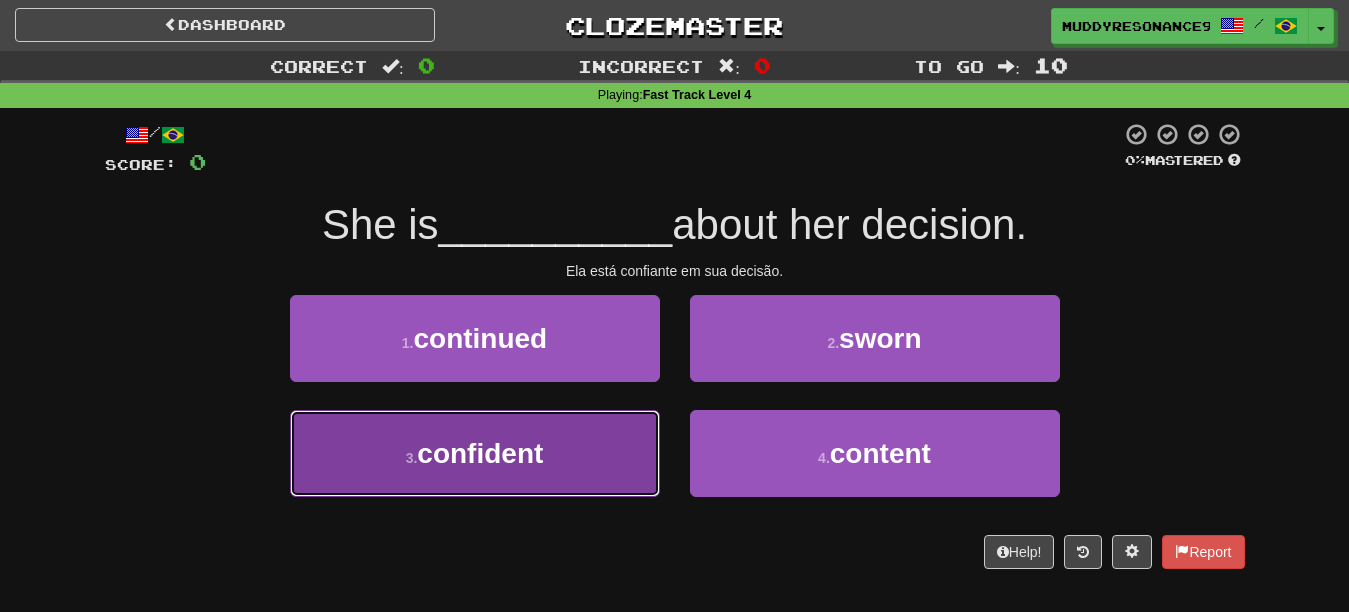 click on "3 .  confident" at bounding box center (475, 453) 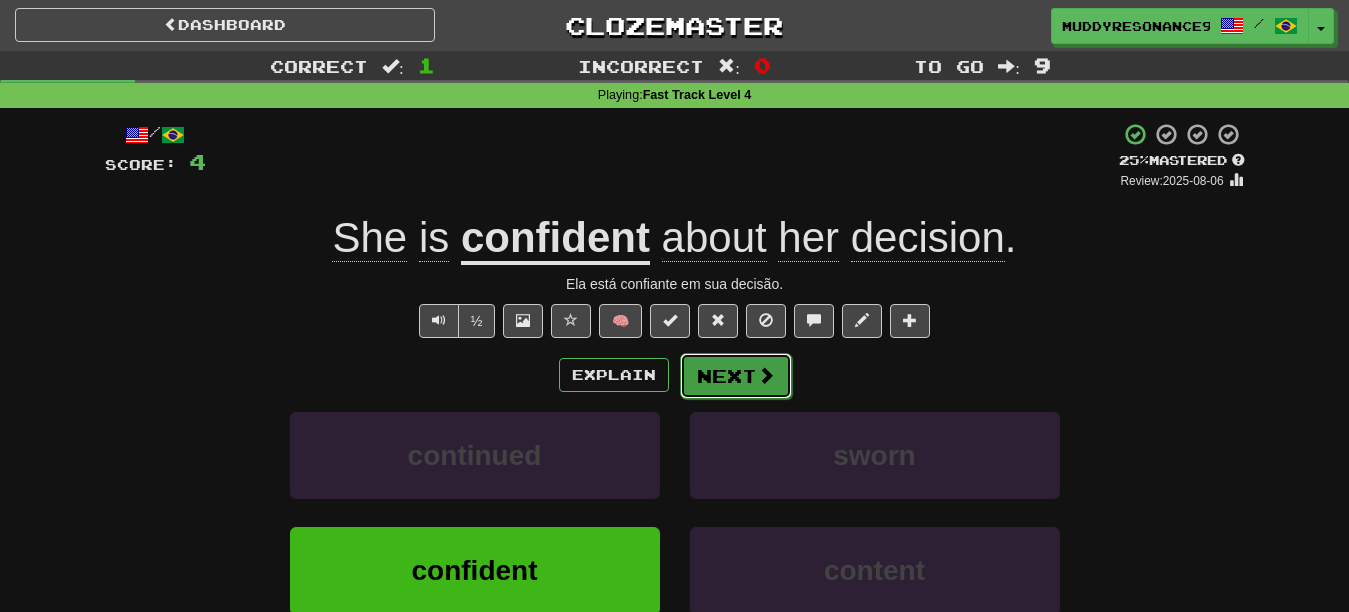 click on "Next" at bounding box center (736, 376) 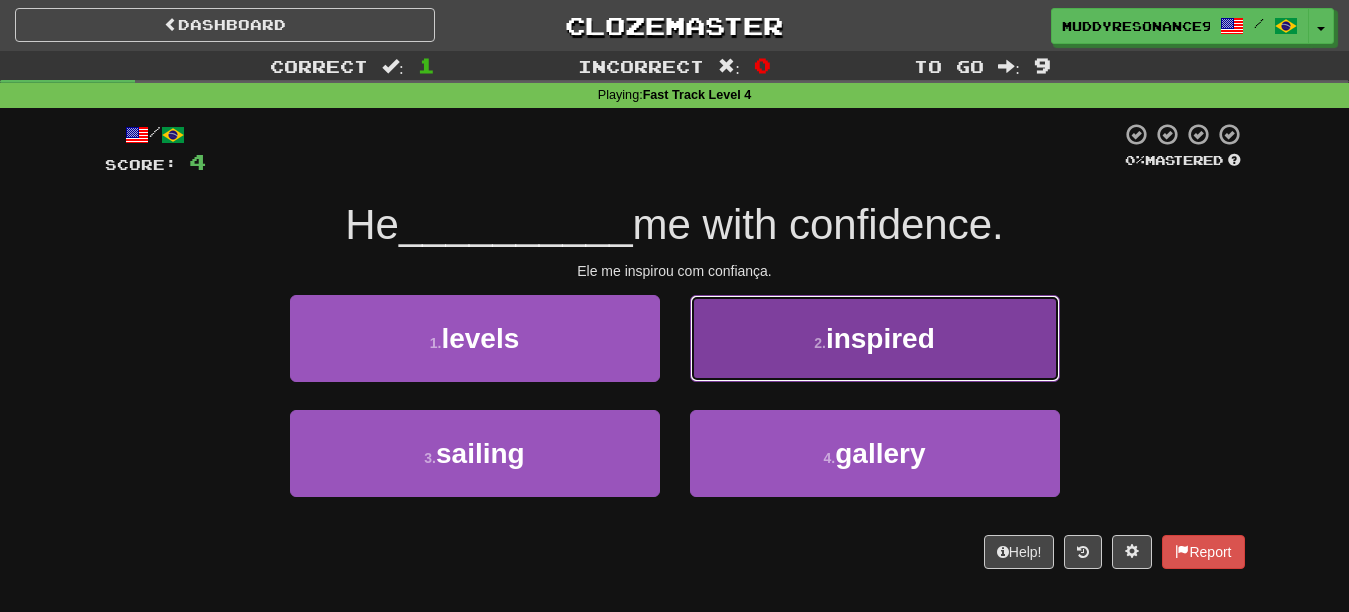 click on "inspired" at bounding box center (880, 338) 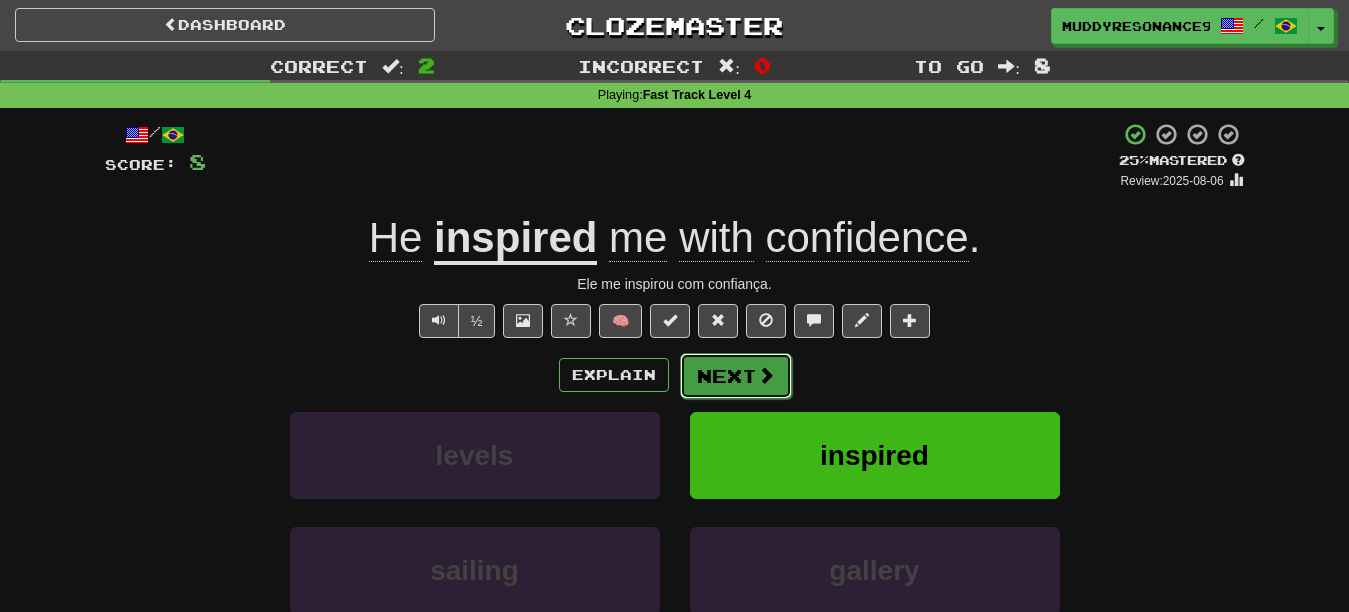 click on "Next" at bounding box center (736, 376) 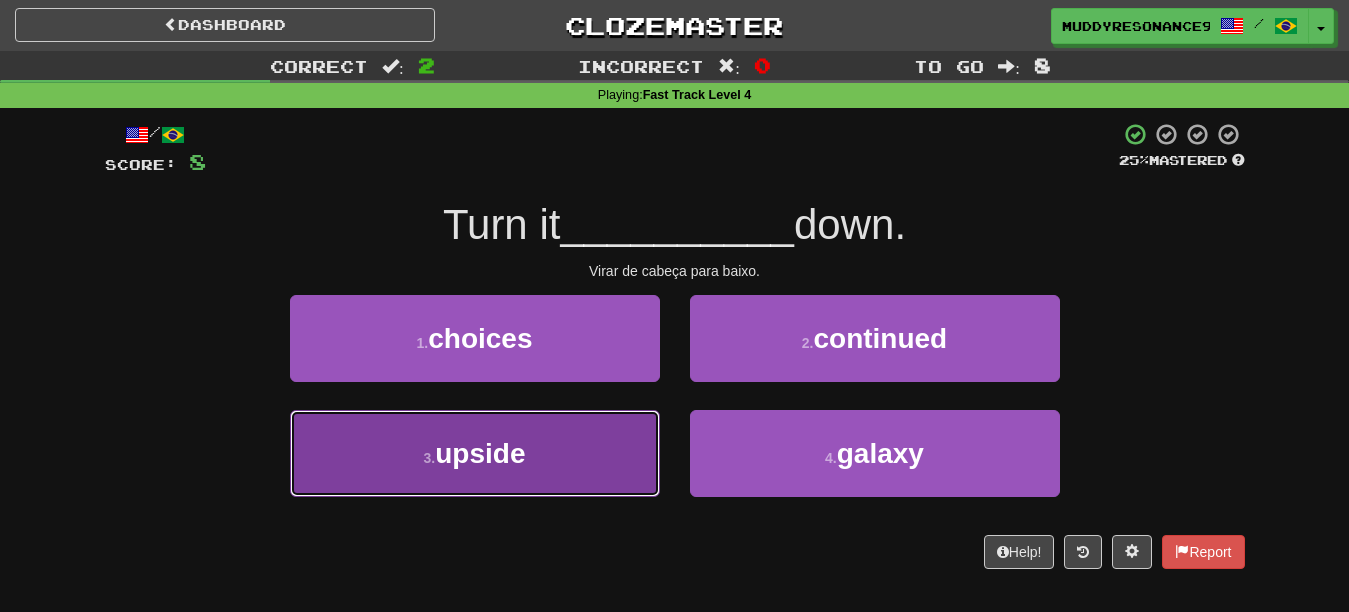 click on "3 .  upside" at bounding box center [475, 453] 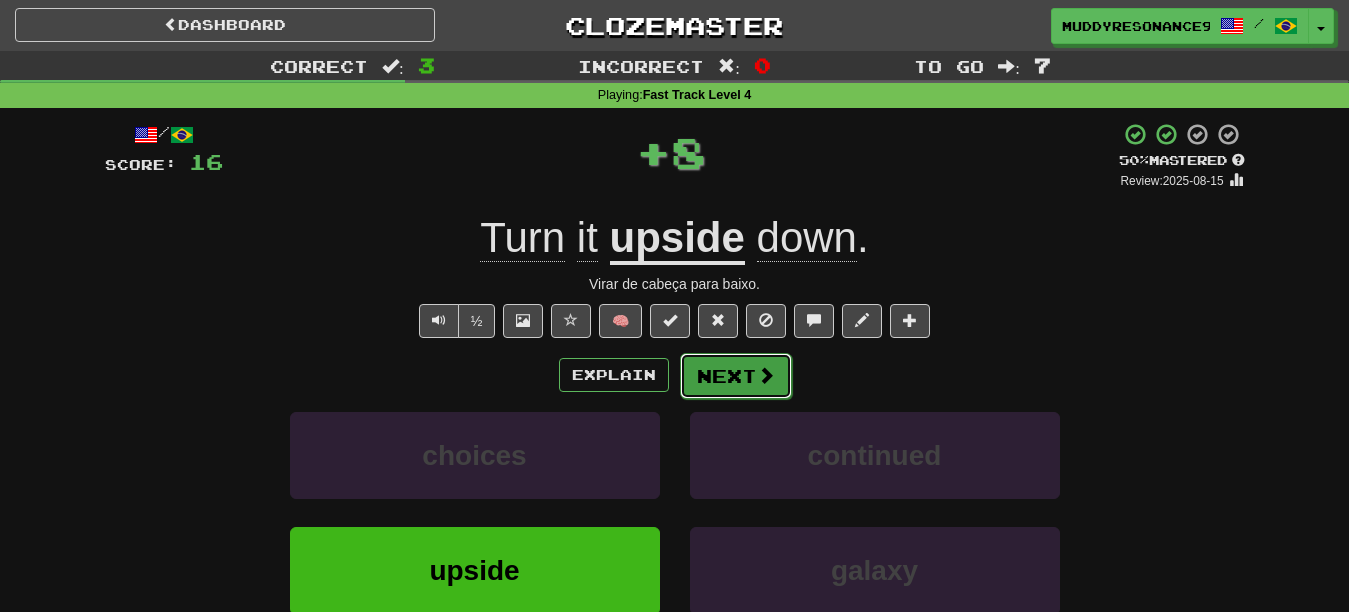 click on "Next" at bounding box center (736, 376) 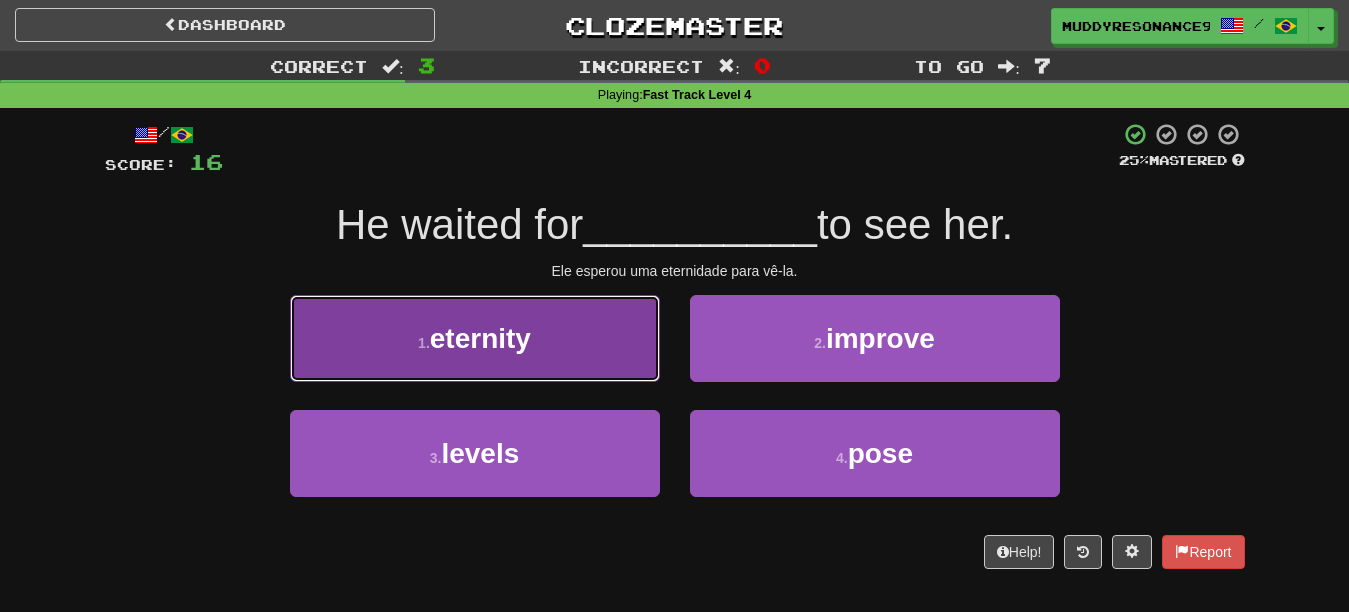 click on "1 .  eternity" at bounding box center (475, 338) 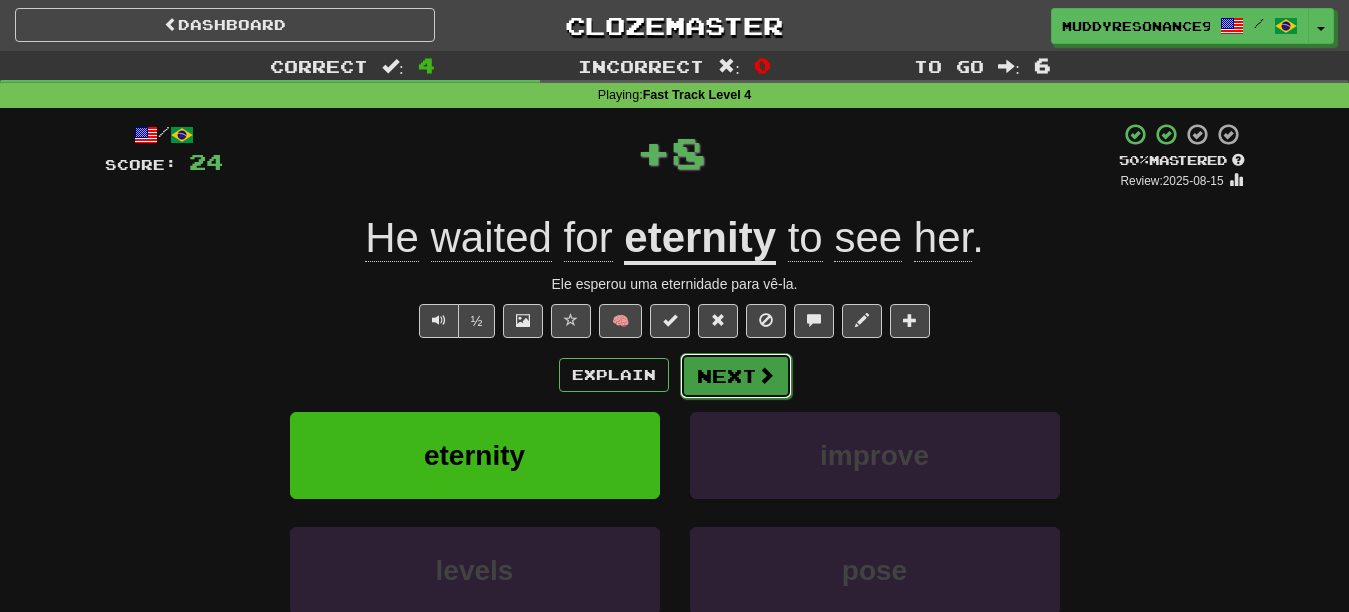 click on "Next" at bounding box center (736, 376) 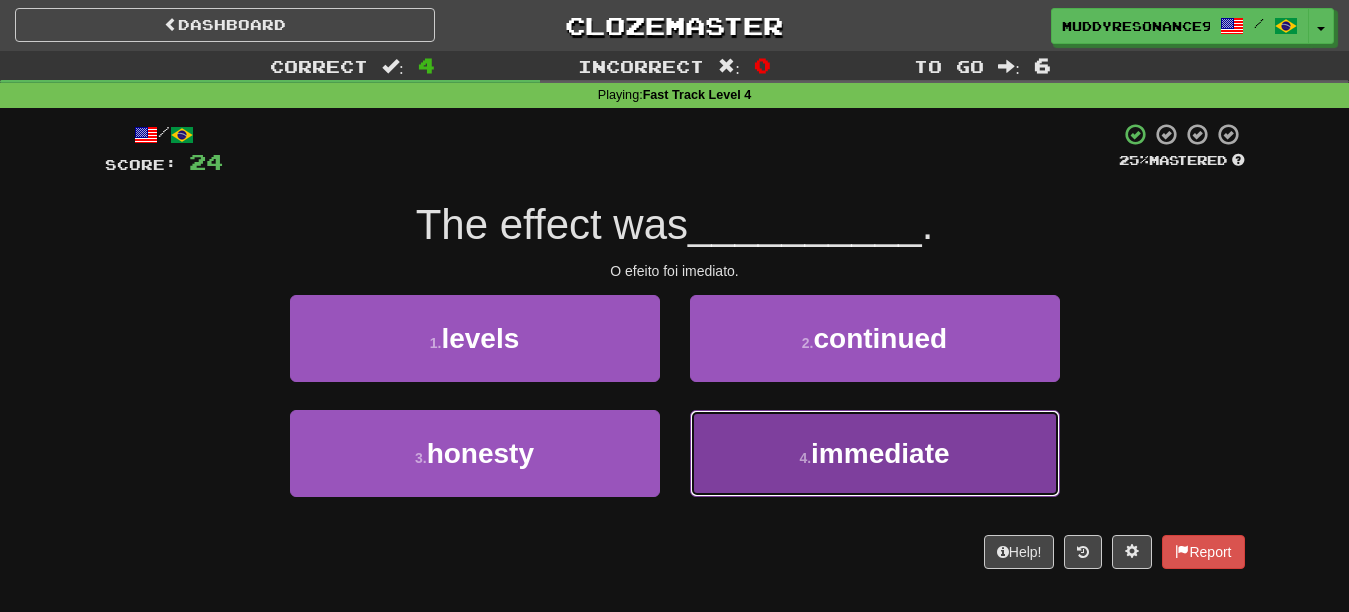 click on "4 .  immediate" at bounding box center [875, 453] 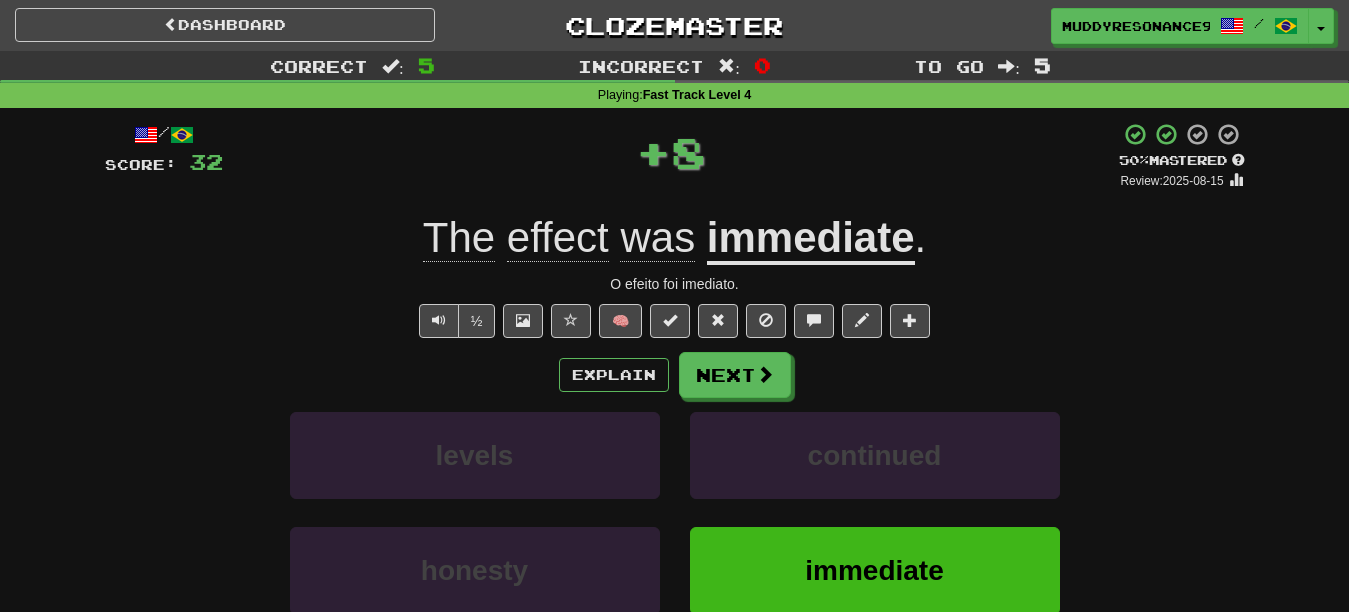 drag, startPoint x: 899, startPoint y: 434, endPoint x: 858, endPoint y: 347, distance: 96.17692 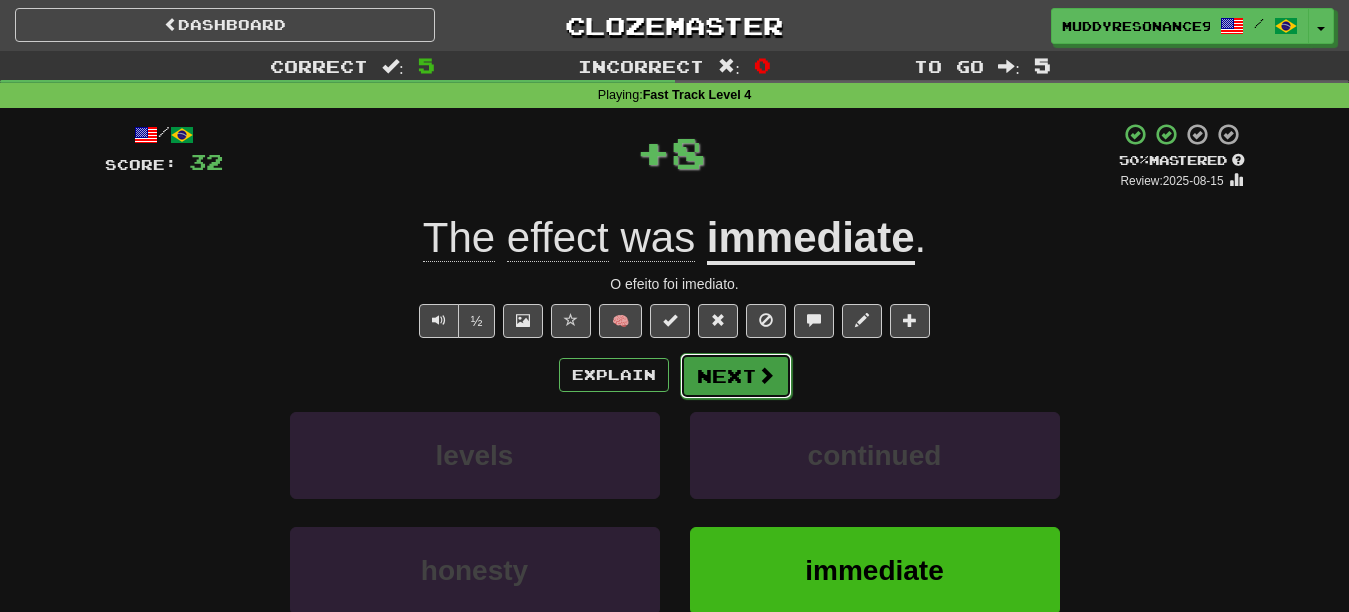 click at bounding box center [766, 375] 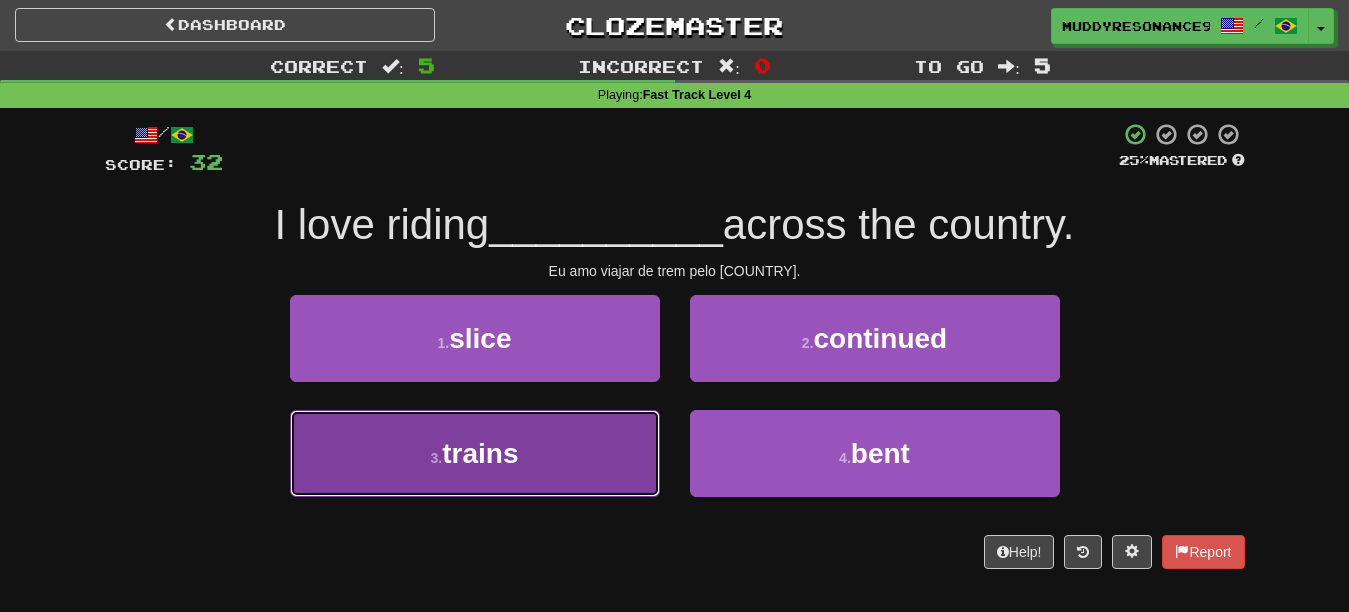 click on "3 .  trains" at bounding box center (475, 453) 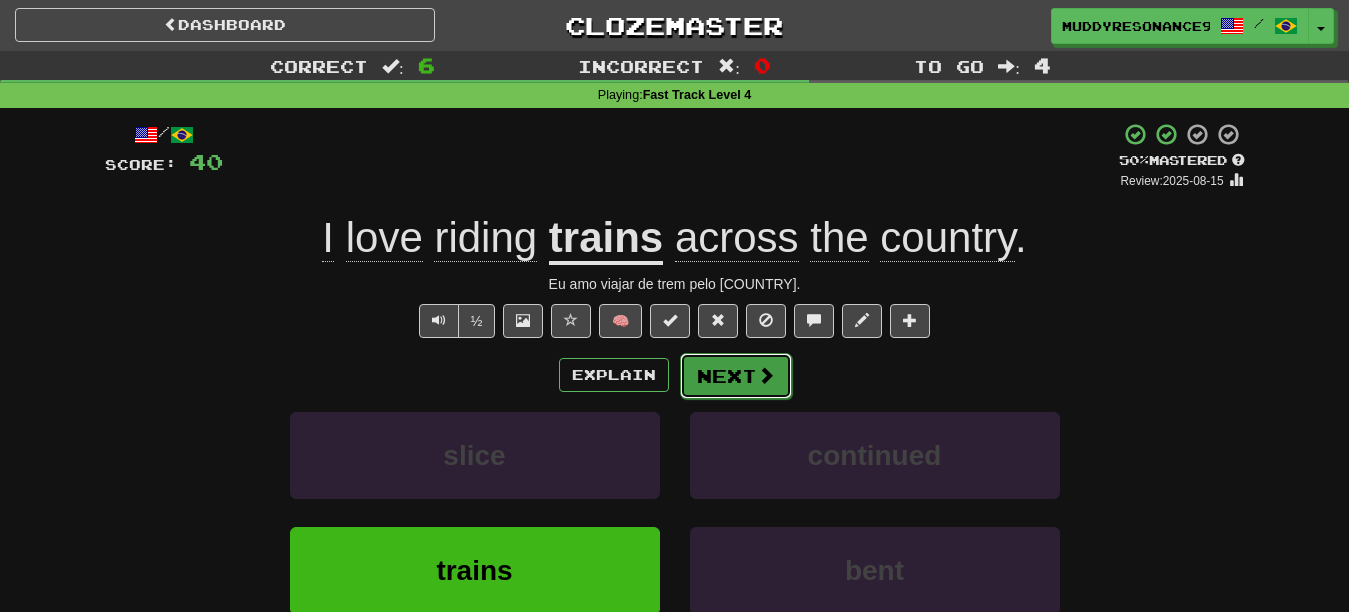 click at bounding box center [766, 375] 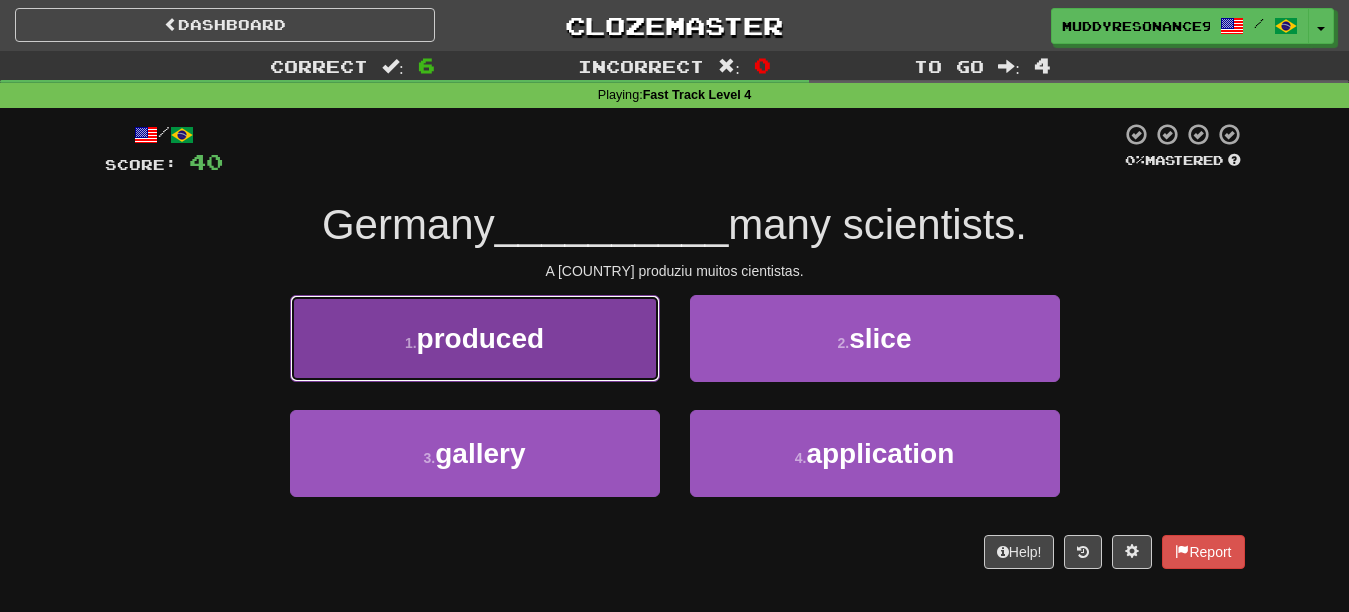 click on "1 .  produced" at bounding box center [475, 338] 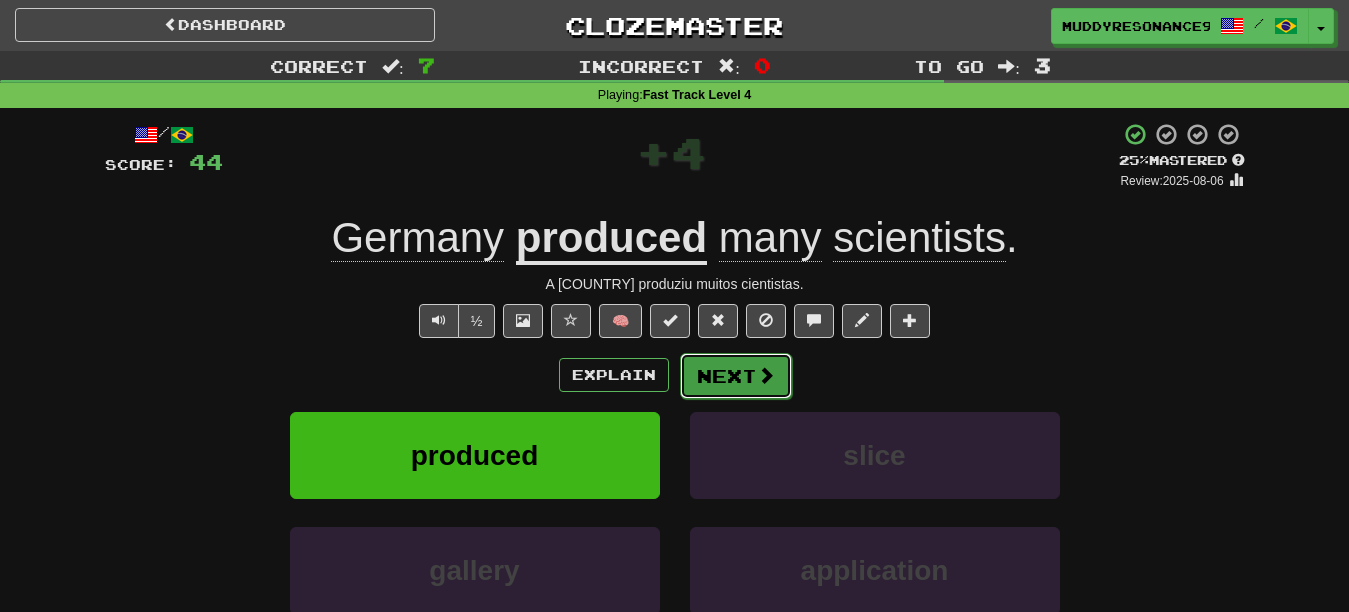 click on "Next" at bounding box center (736, 376) 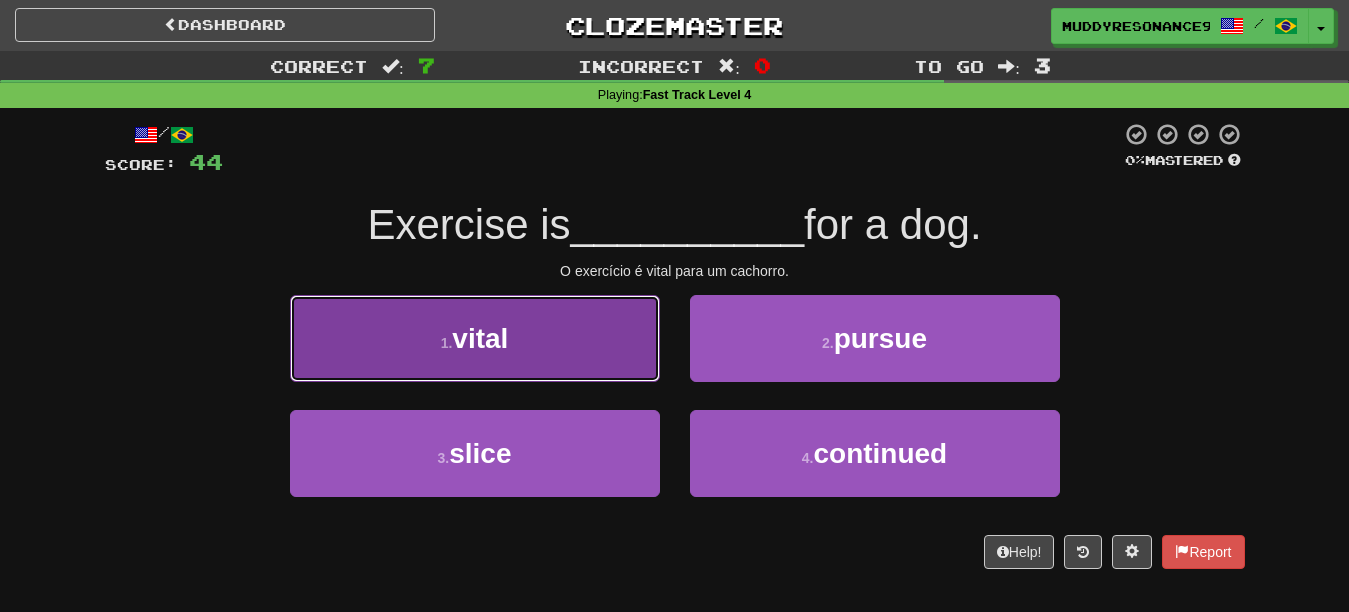 click on "1 .  vital" at bounding box center [475, 338] 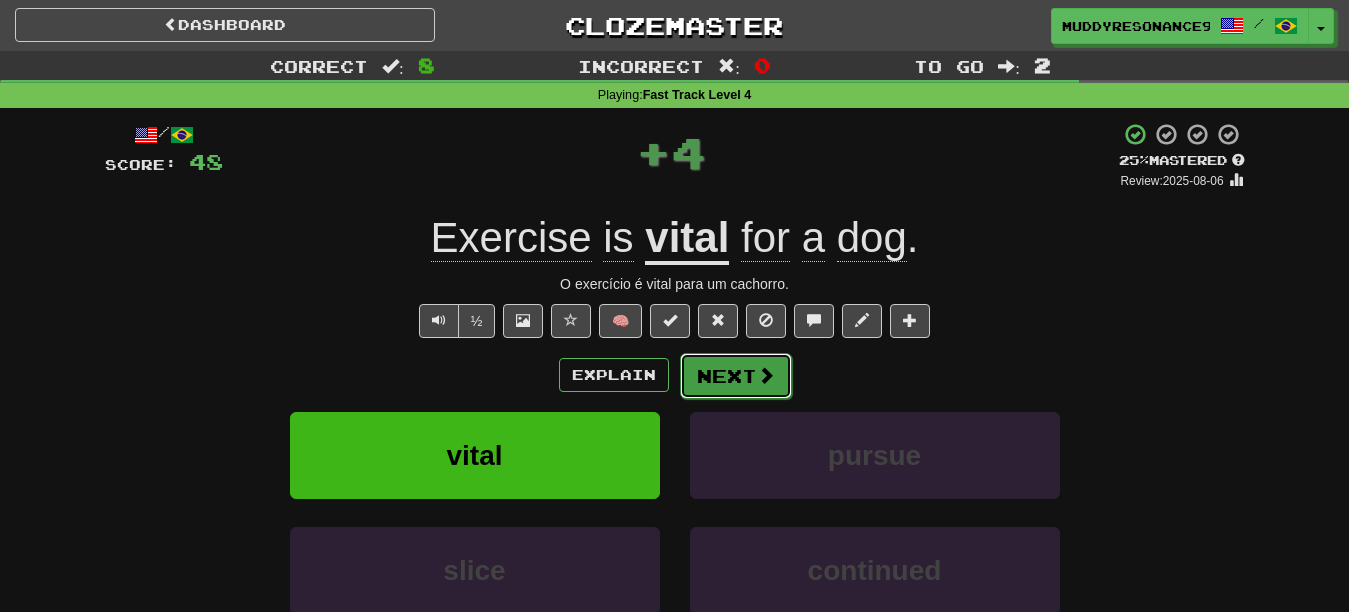 click on "Next" at bounding box center [736, 376] 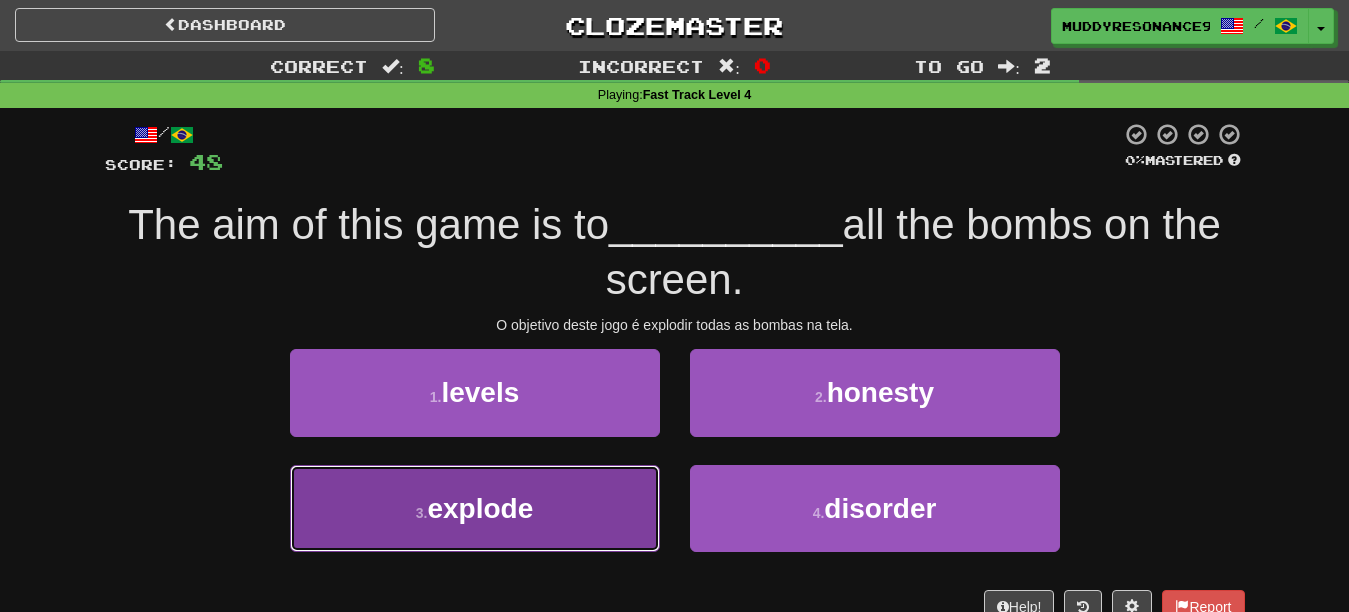 click on "3 .  explode" at bounding box center (475, 508) 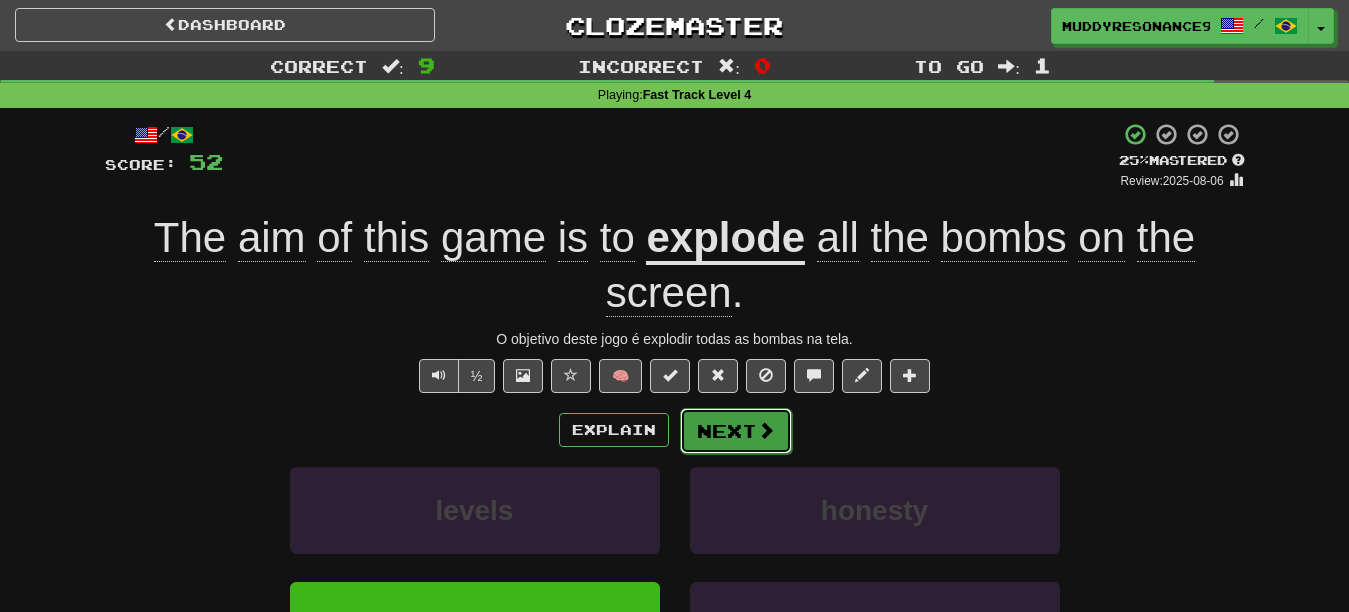 click on "Next" at bounding box center [736, 431] 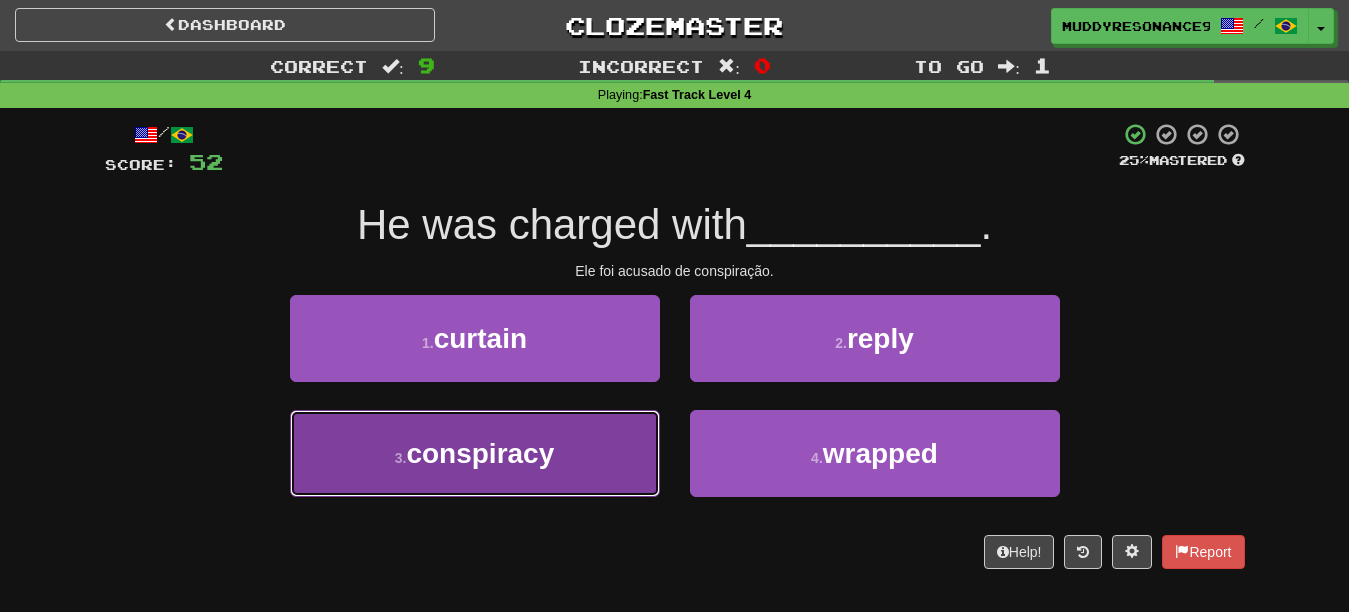click on "3 .  conspiracy" at bounding box center (475, 453) 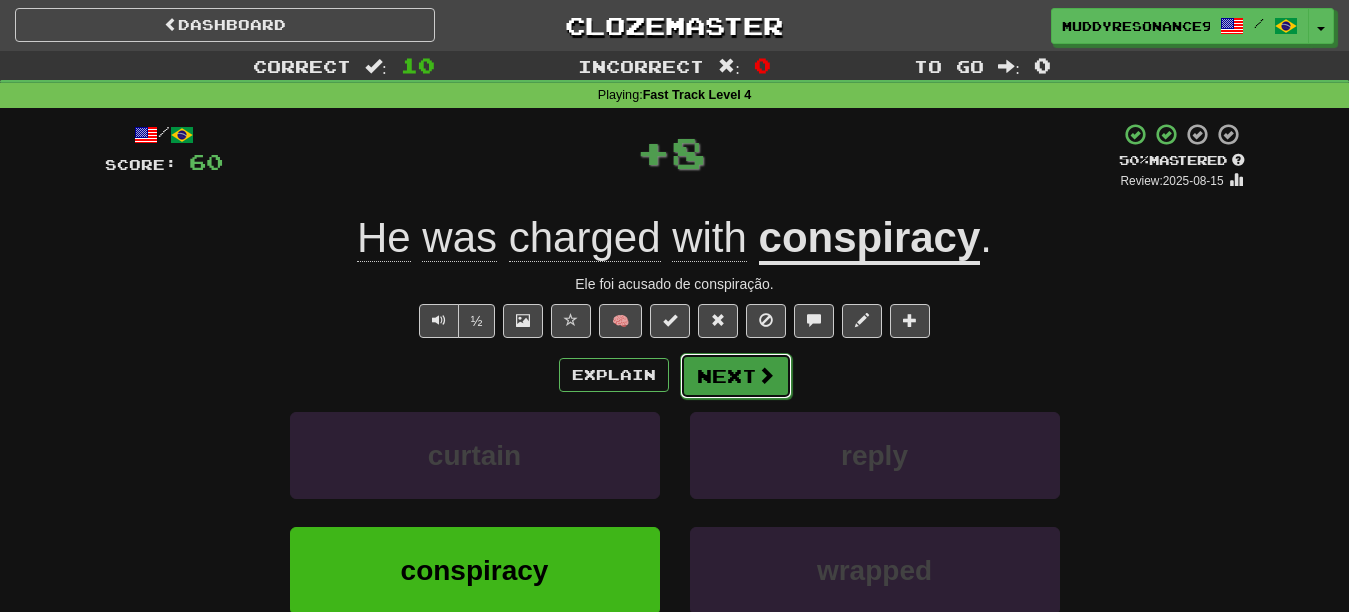 click at bounding box center (766, 375) 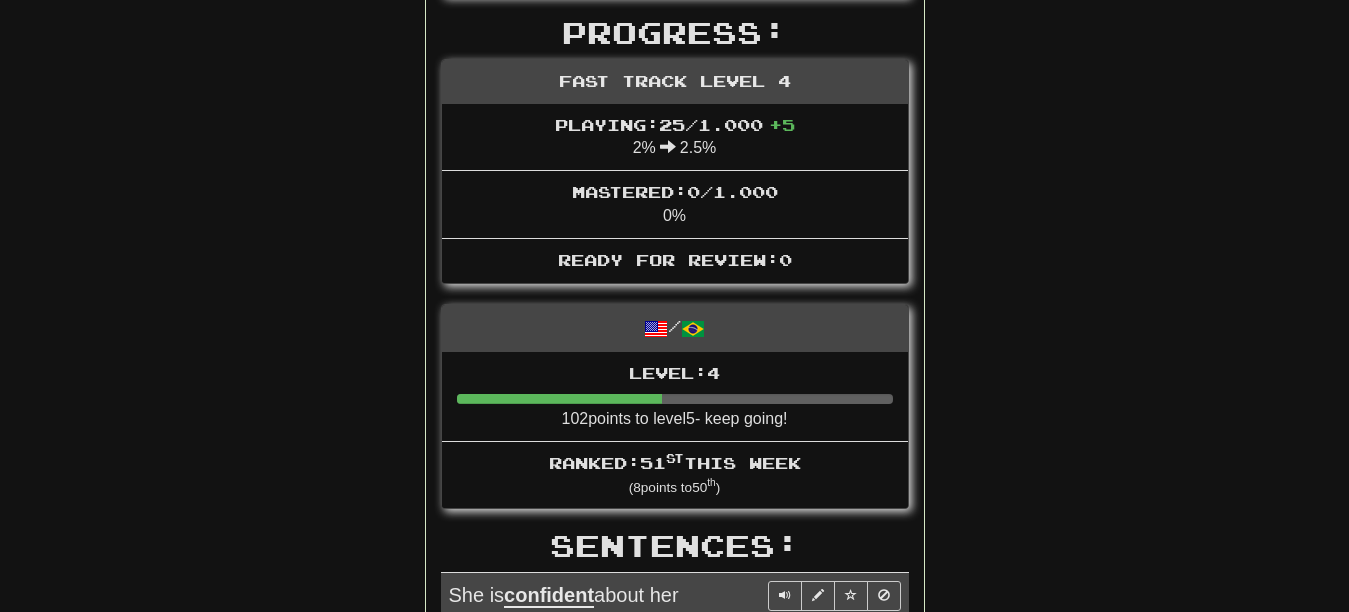 scroll, scrollTop: 118, scrollLeft: 0, axis: vertical 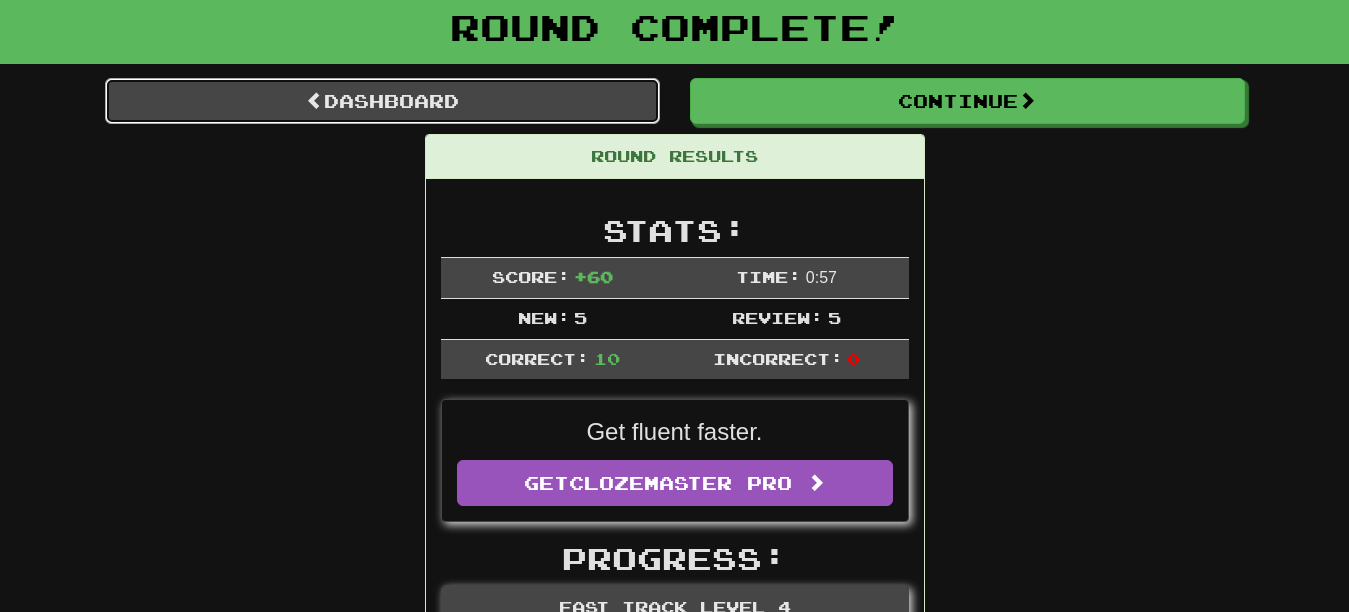 click on "Dashboard" at bounding box center (382, 101) 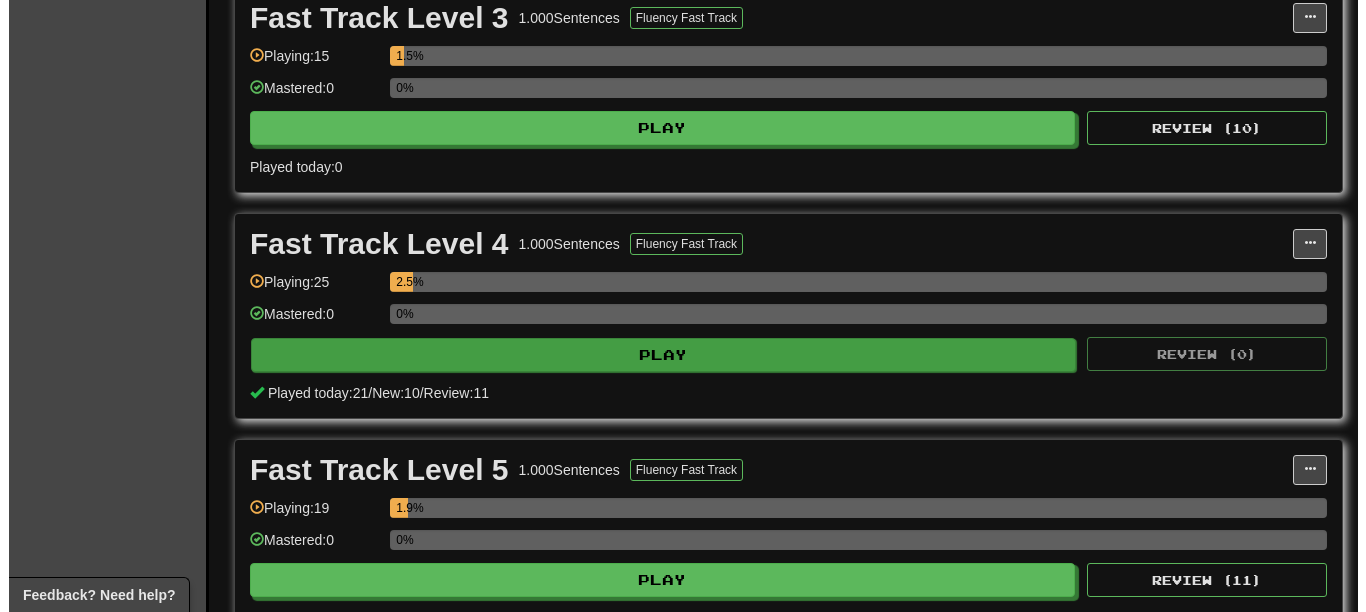 scroll, scrollTop: 926, scrollLeft: 0, axis: vertical 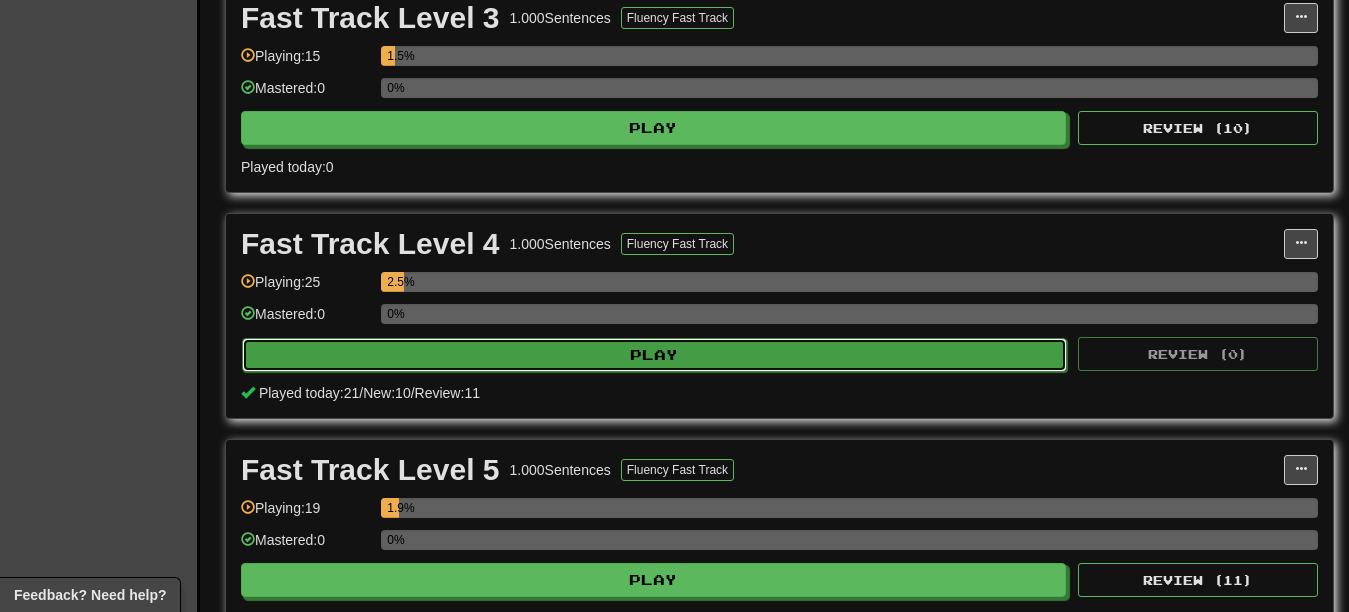 click on "Play" at bounding box center [654, 355] 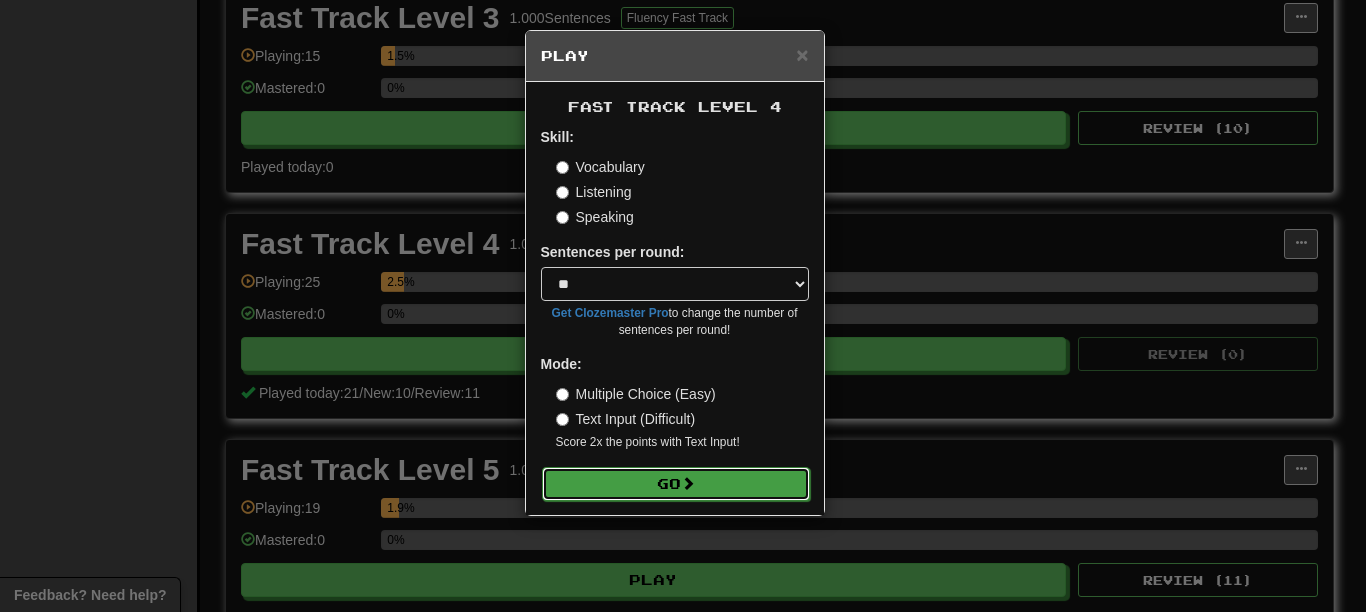click on "Go" at bounding box center (676, 484) 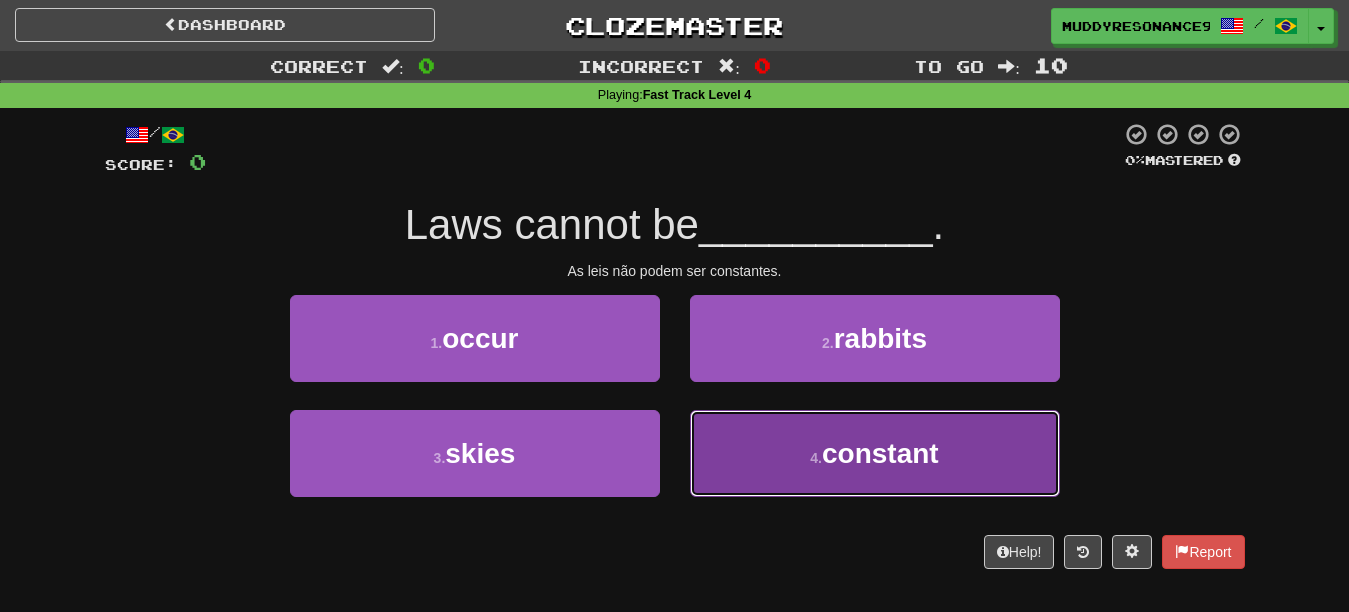 click on "constant" at bounding box center [880, 453] 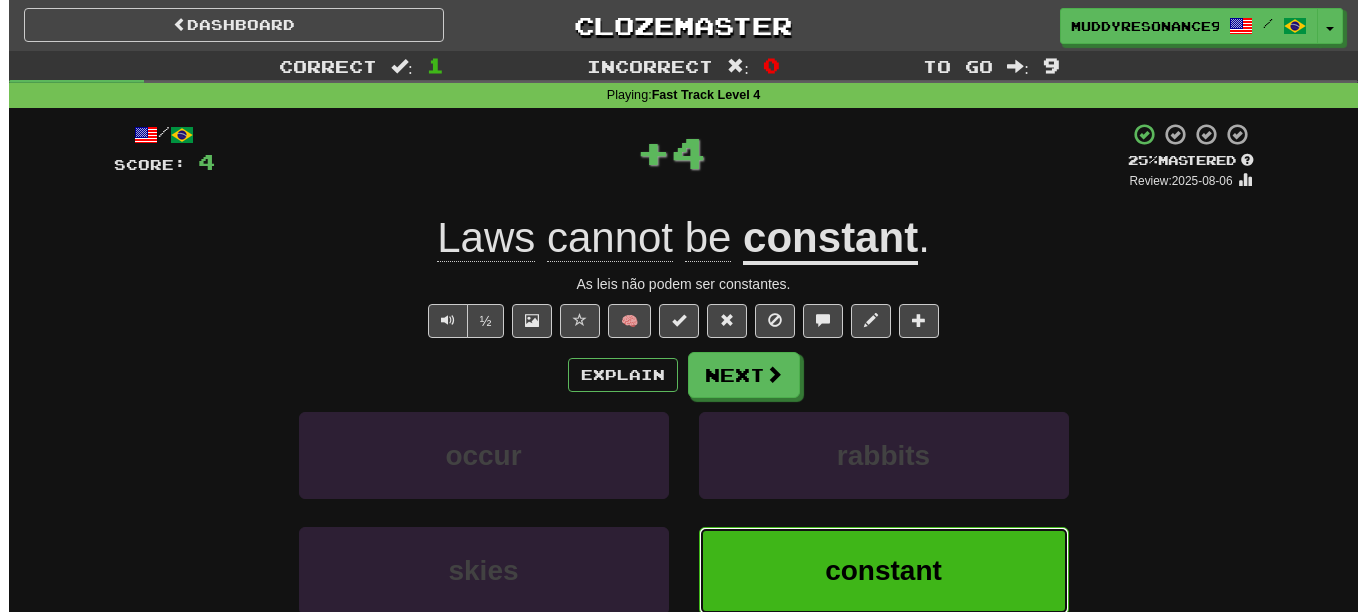 scroll, scrollTop: 0, scrollLeft: 0, axis: both 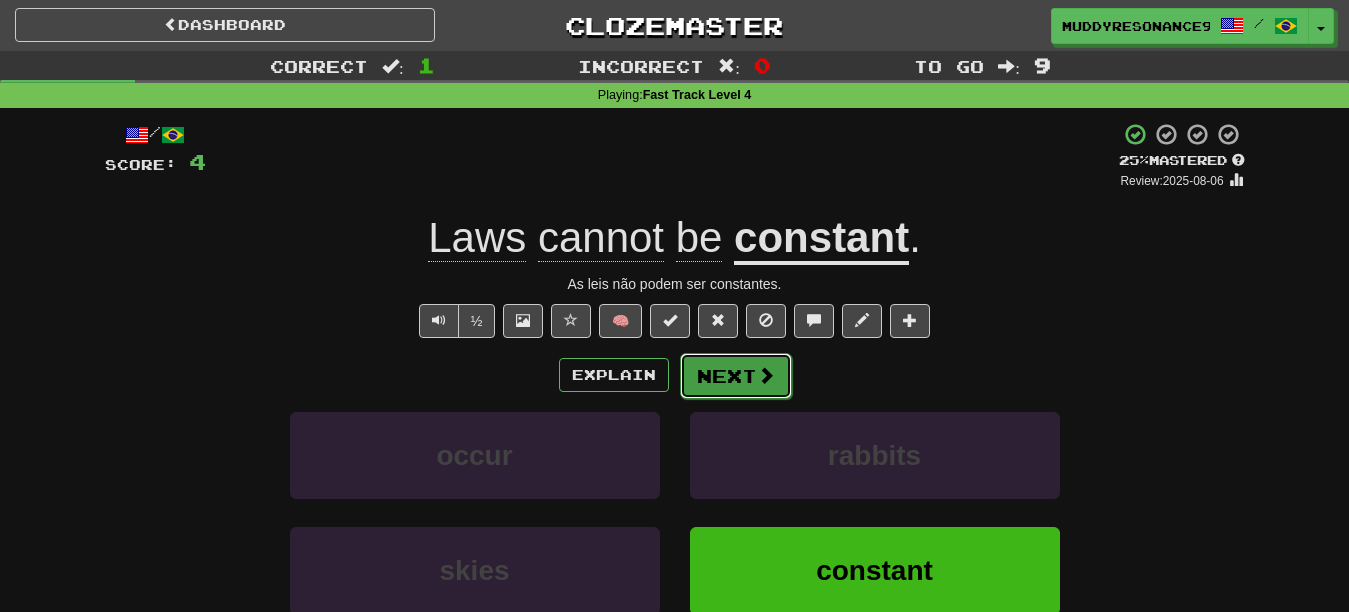 click on "Next" at bounding box center (736, 376) 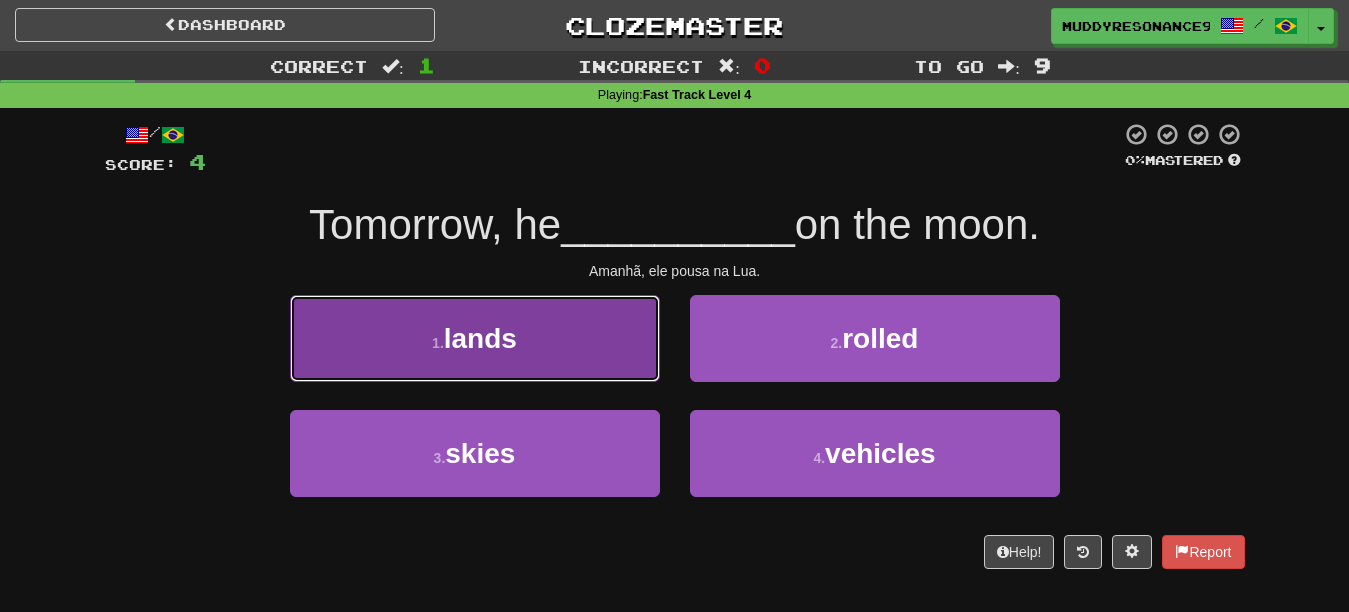 click on "1 .  lands" at bounding box center [475, 338] 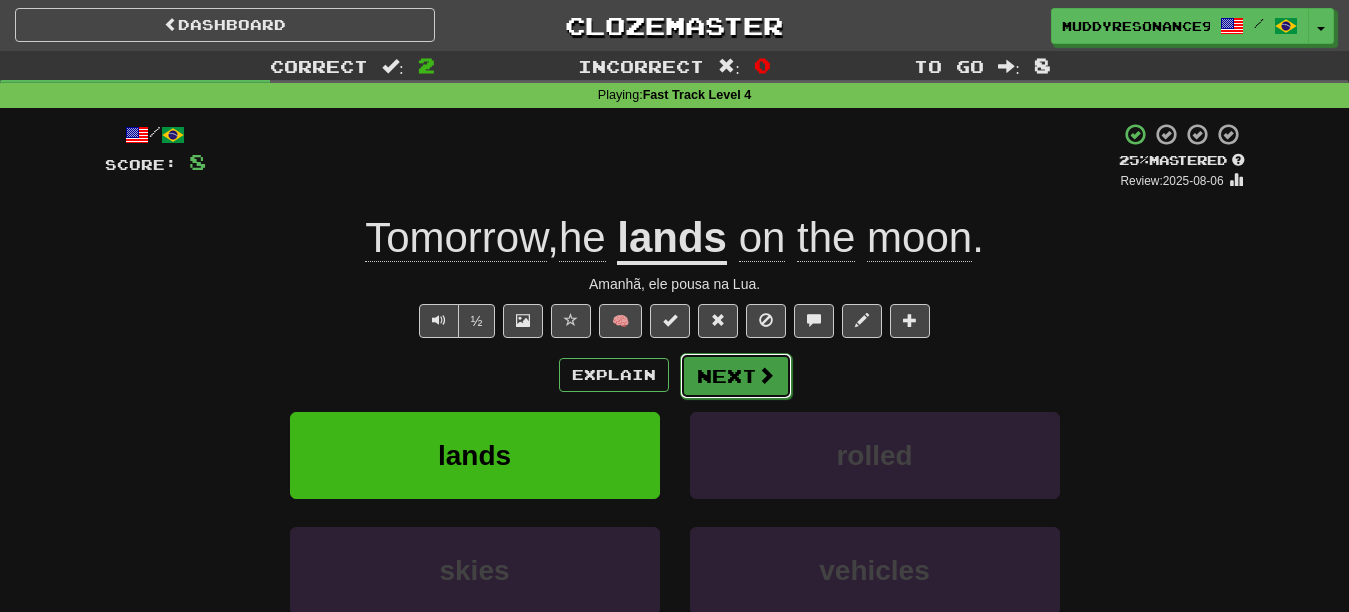 click on "Next" at bounding box center [736, 376] 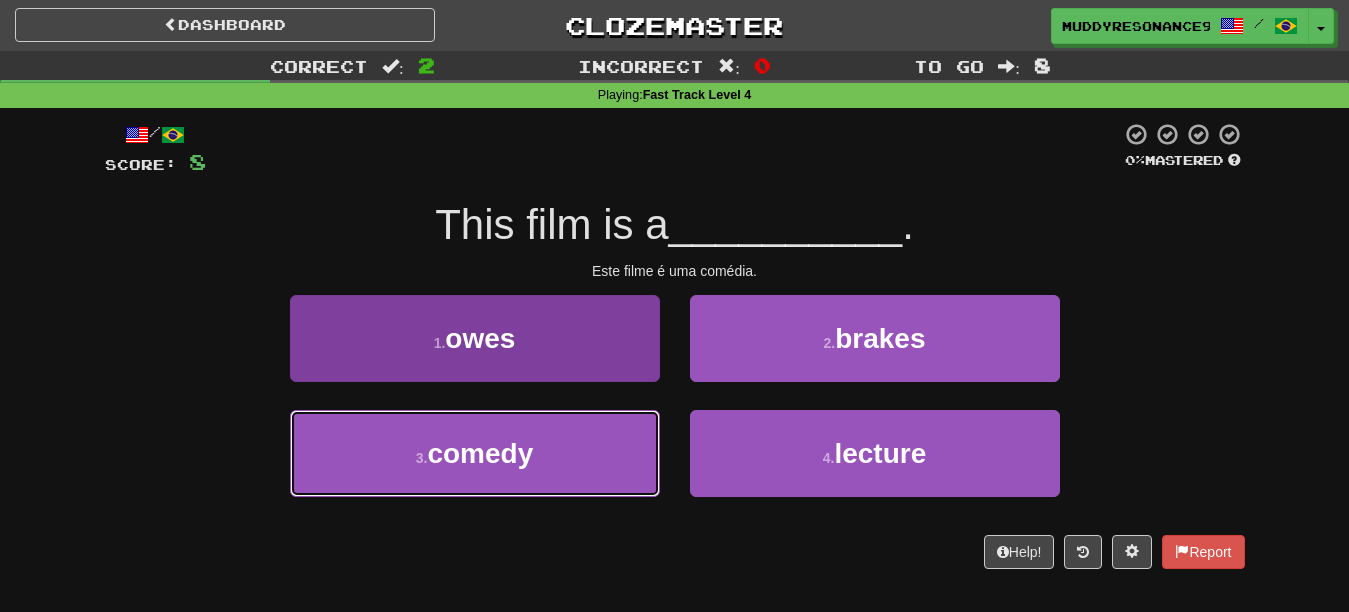 click on "3 .  comedy" at bounding box center [475, 453] 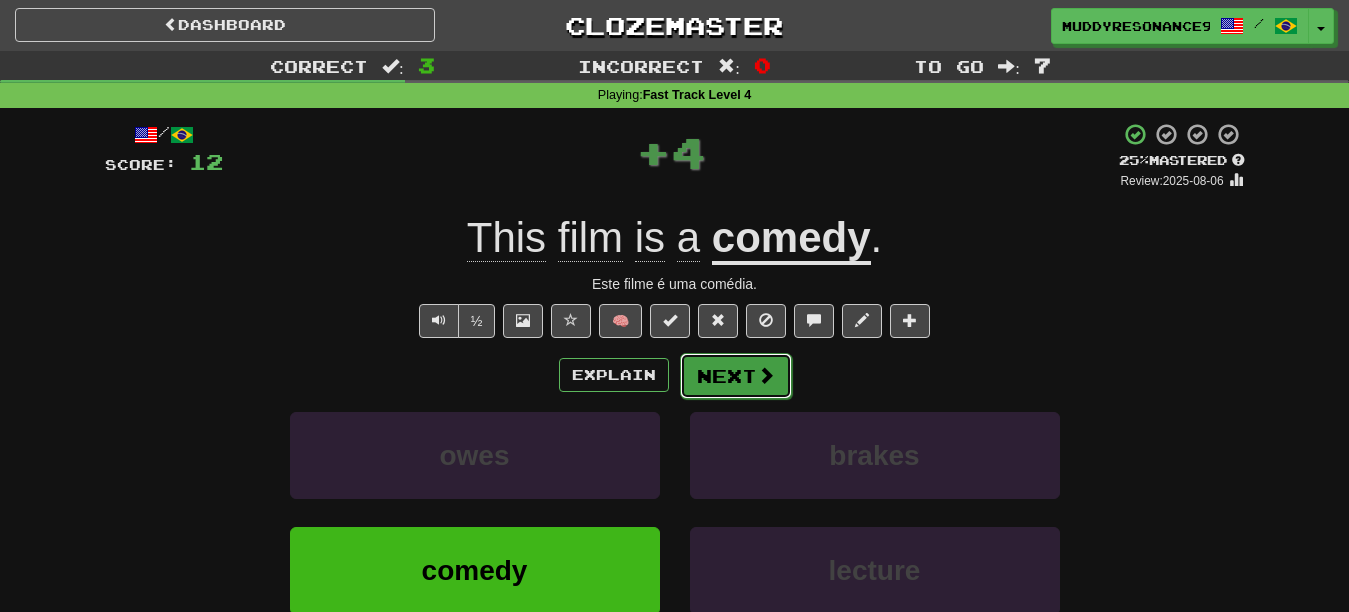 click at bounding box center (766, 375) 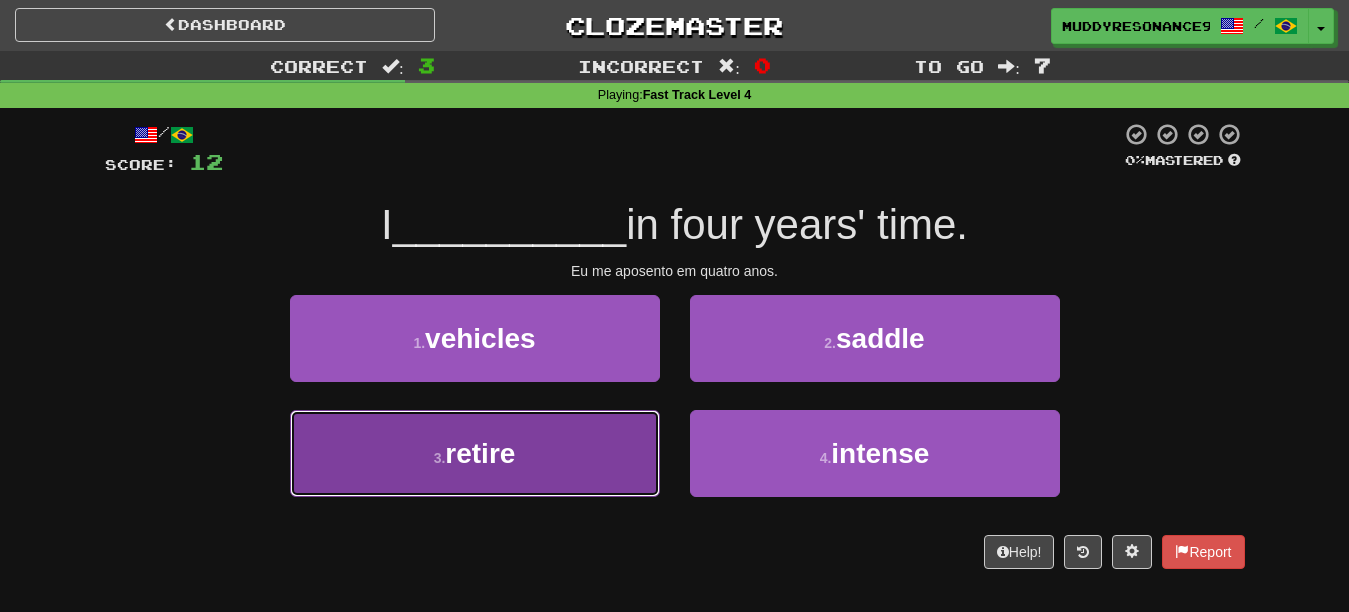 click on "3 .  retire" at bounding box center (475, 453) 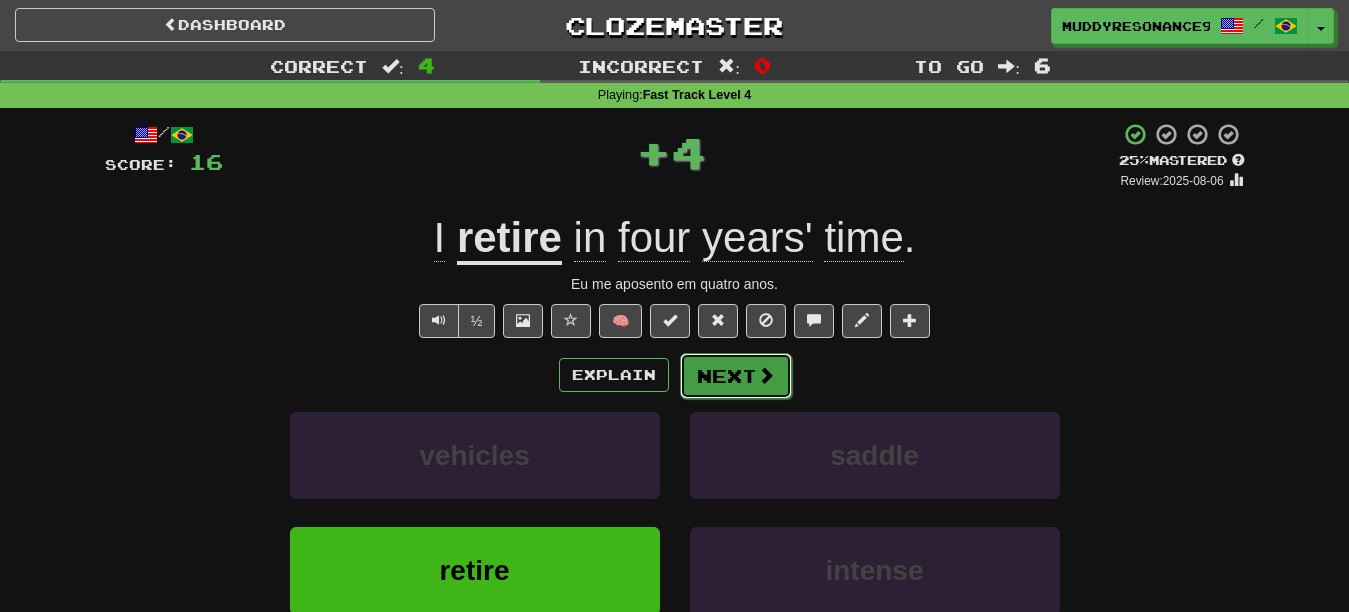 click on "Next" at bounding box center (736, 376) 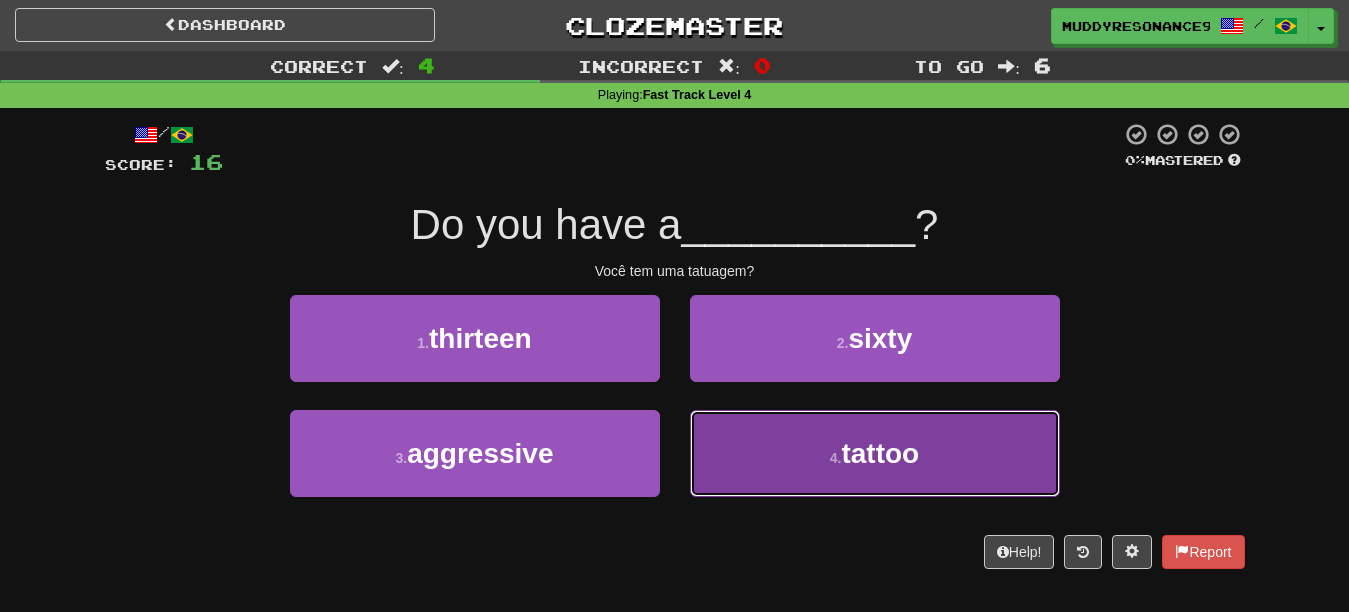 click on "tattoo" at bounding box center [880, 453] 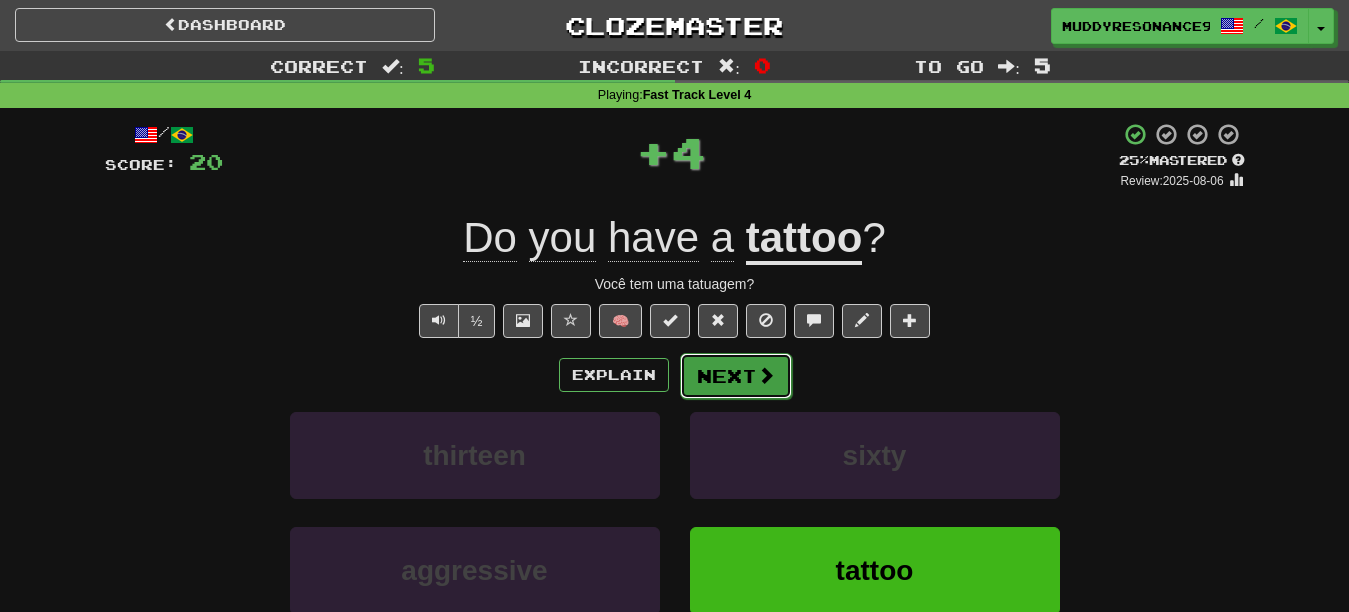 click at bounding box center [766, 375] 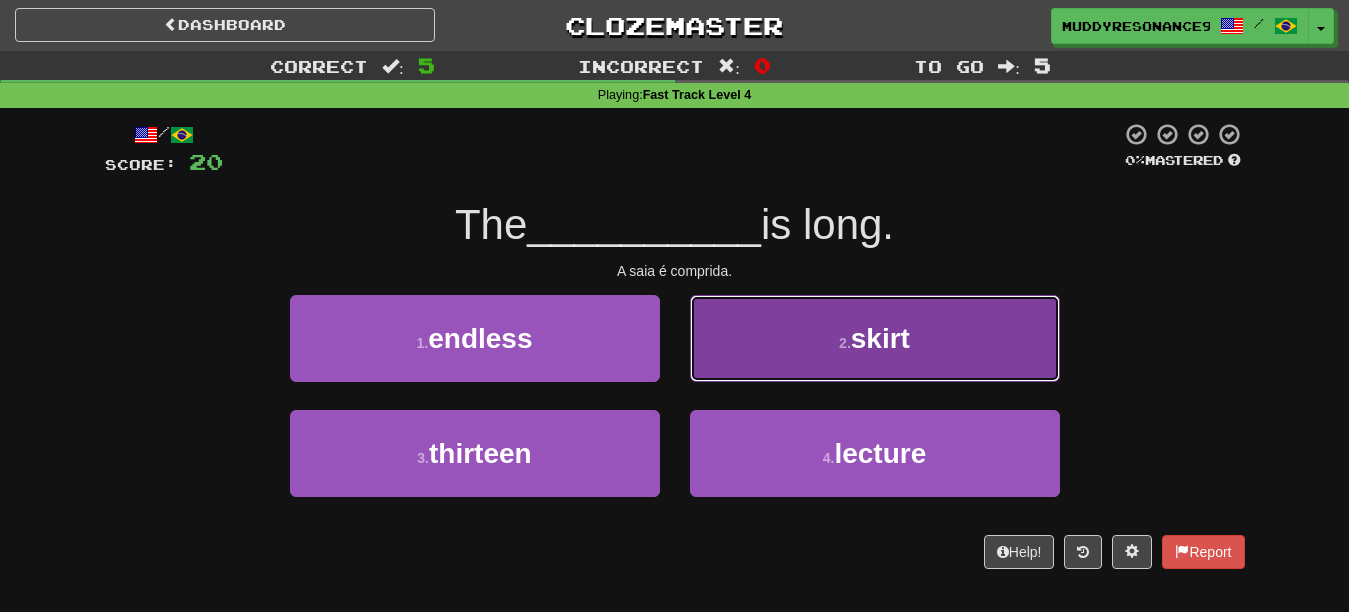 click on "2 .  skirt" at bounding box center (875, 338) 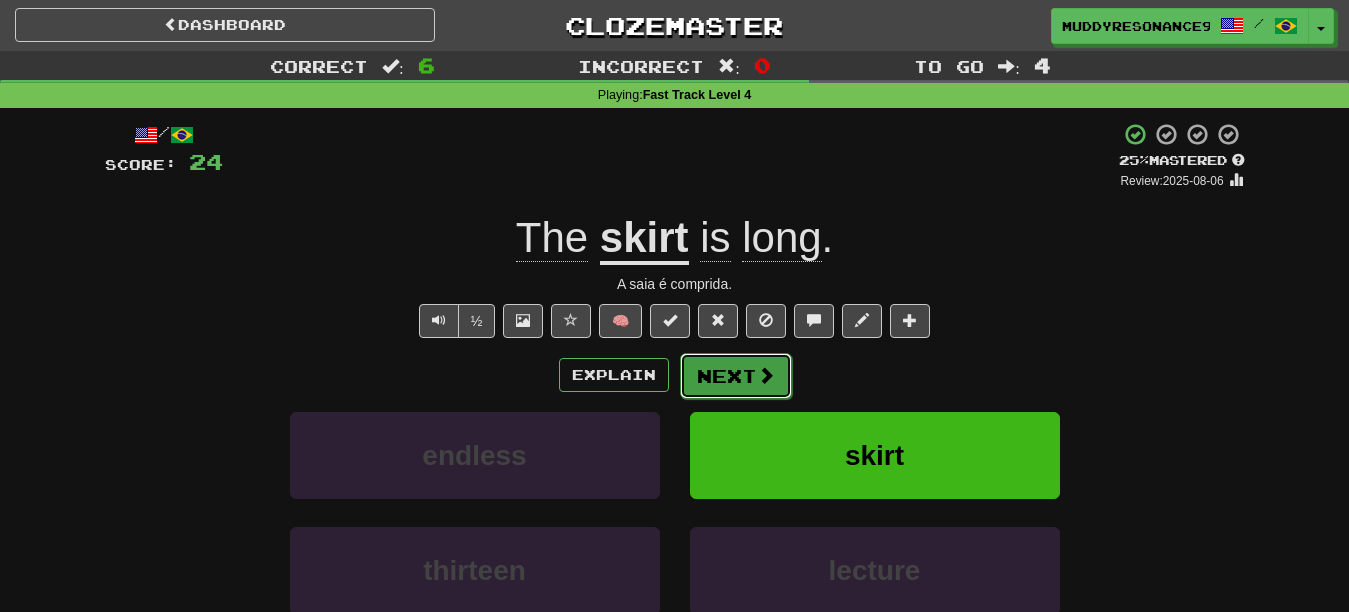 click at bounding box center [766, 375] 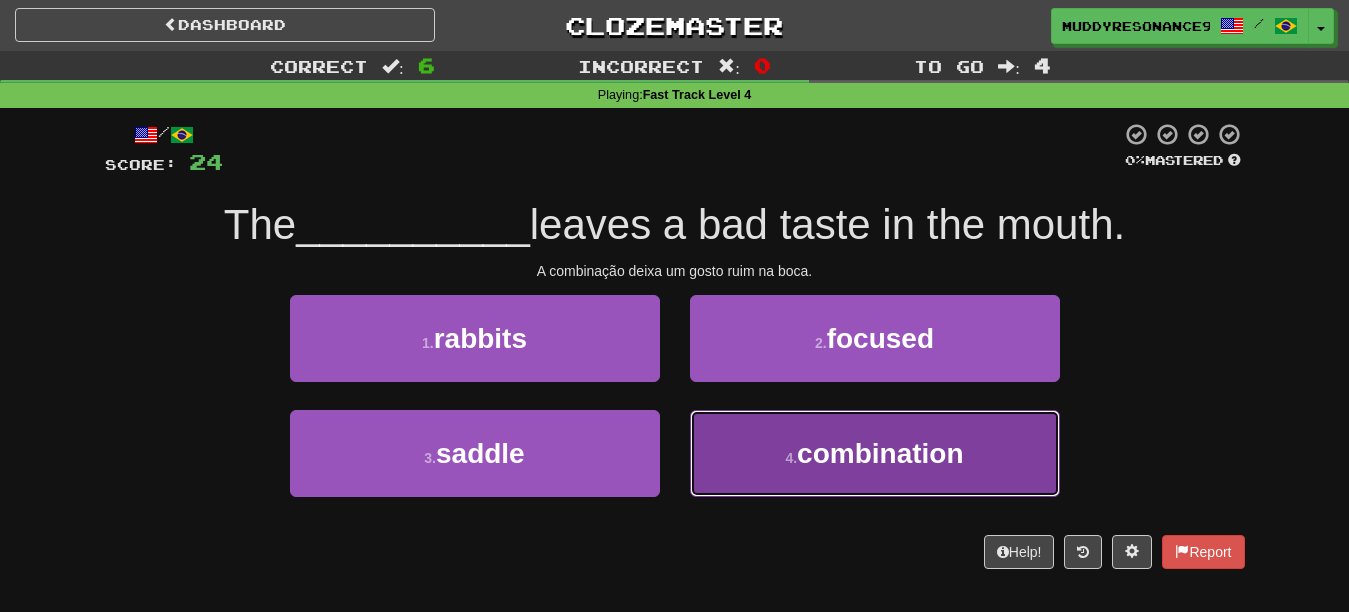 click on "combination" at bounding box center [880, 453] 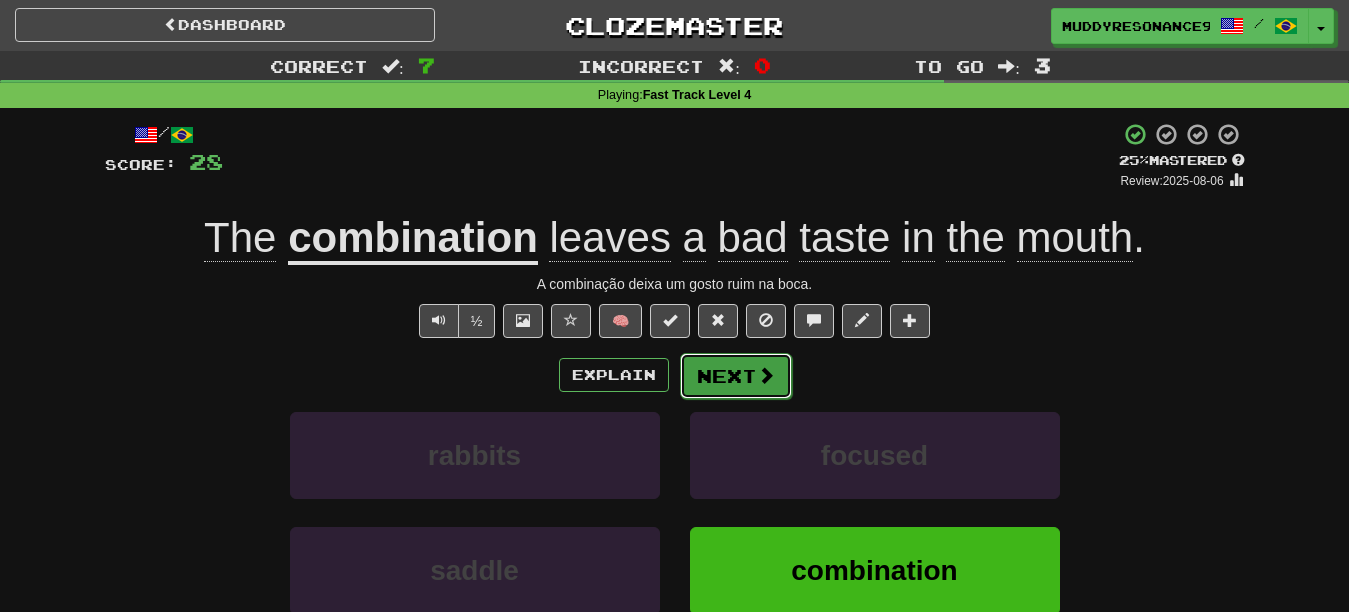 click on "Next" at bounding box center (736, 376) 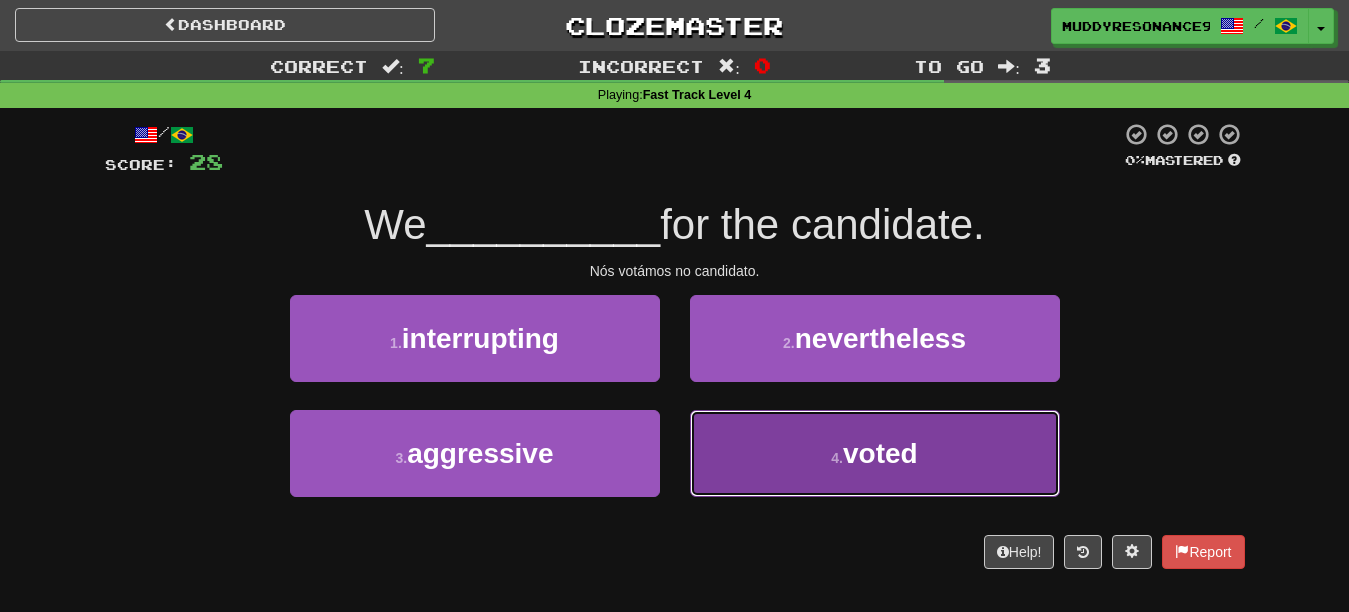 click on "voted" at bounding box center [880, 453] 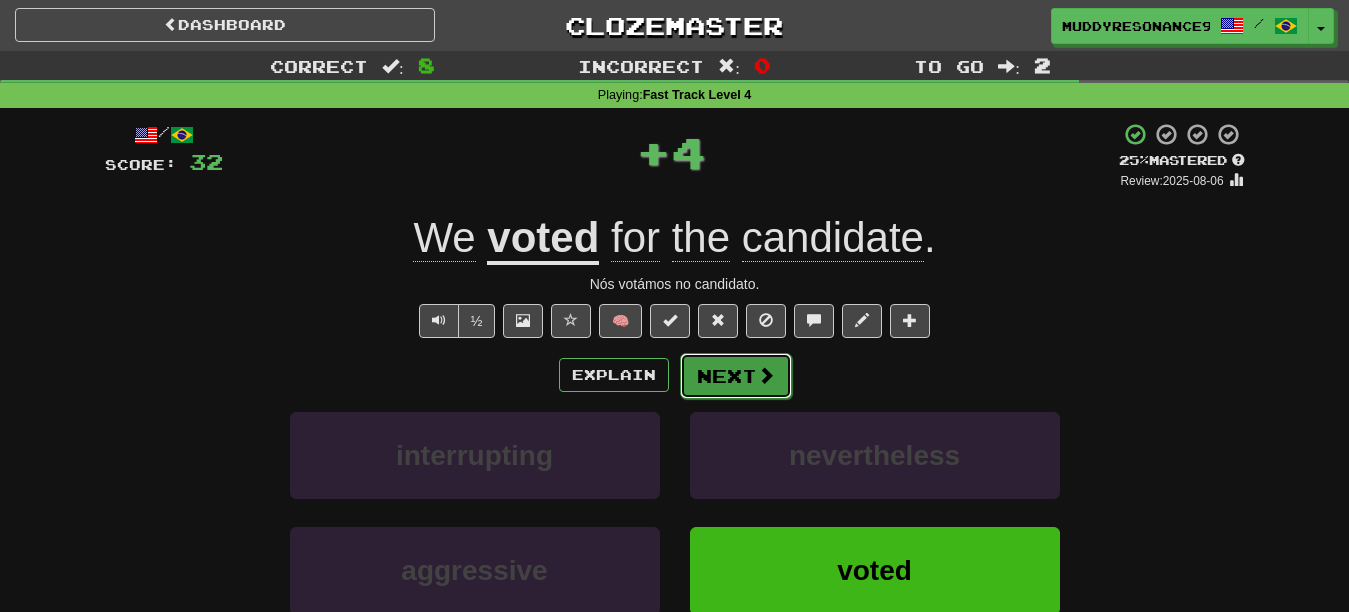 click at bounding box center (766, 375) 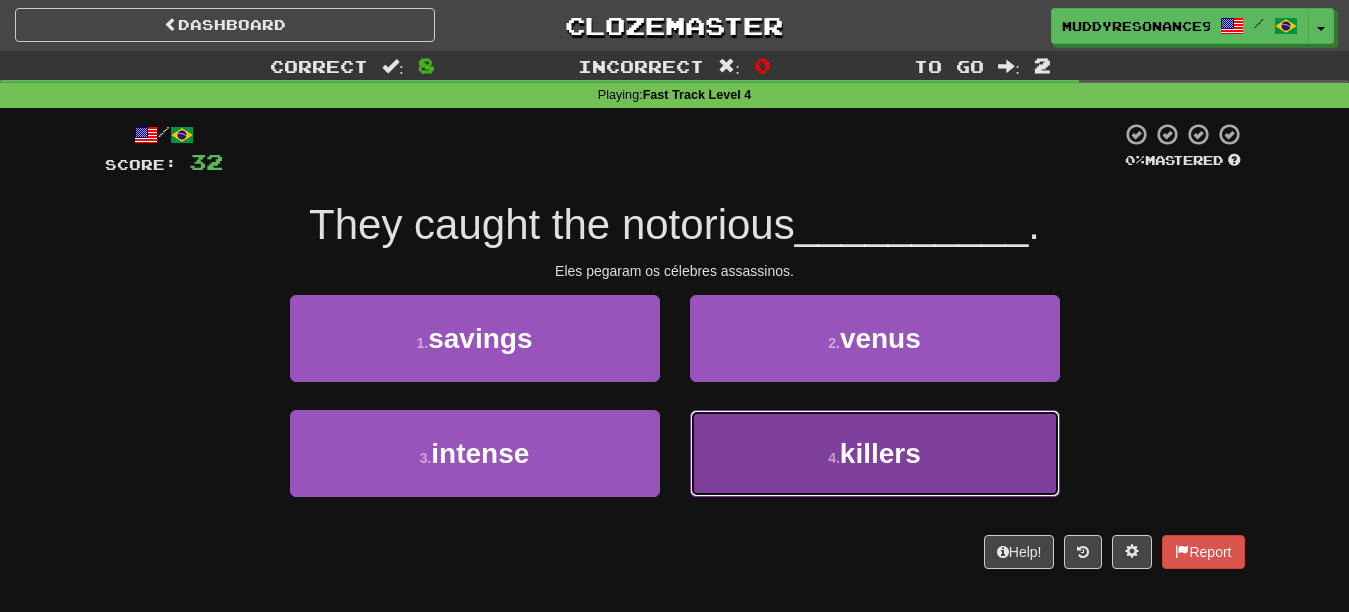 click on "killers" at bounding box center [880, 453] 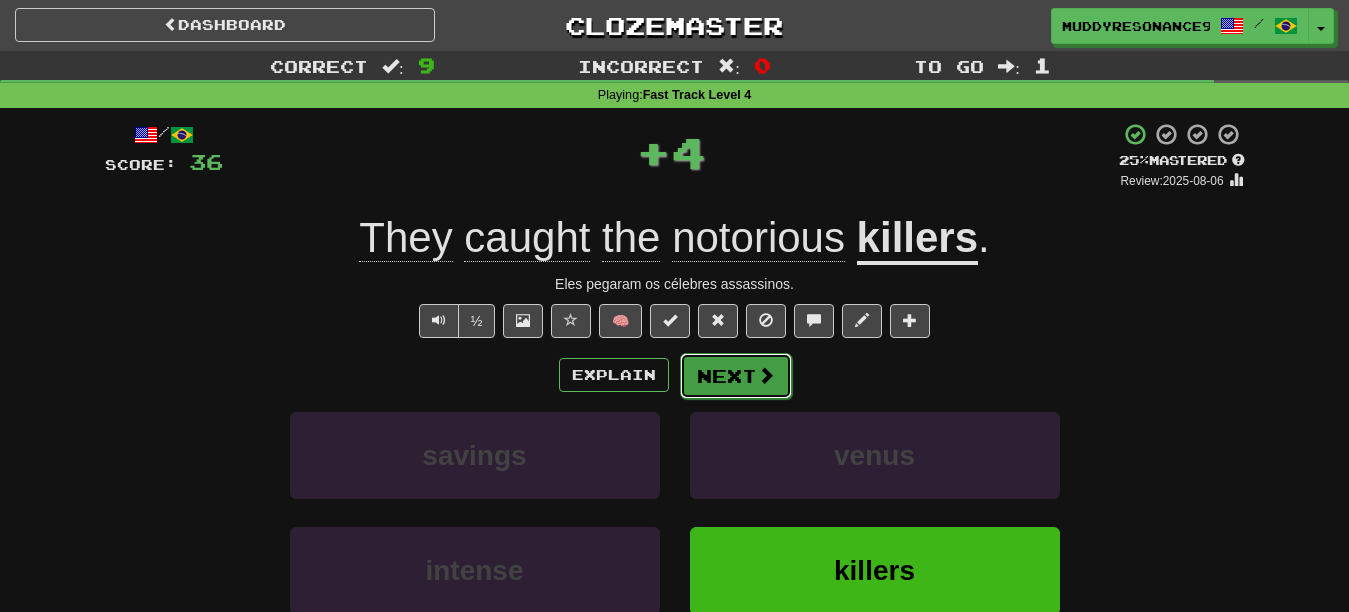 click at bounding box center (766, 375) 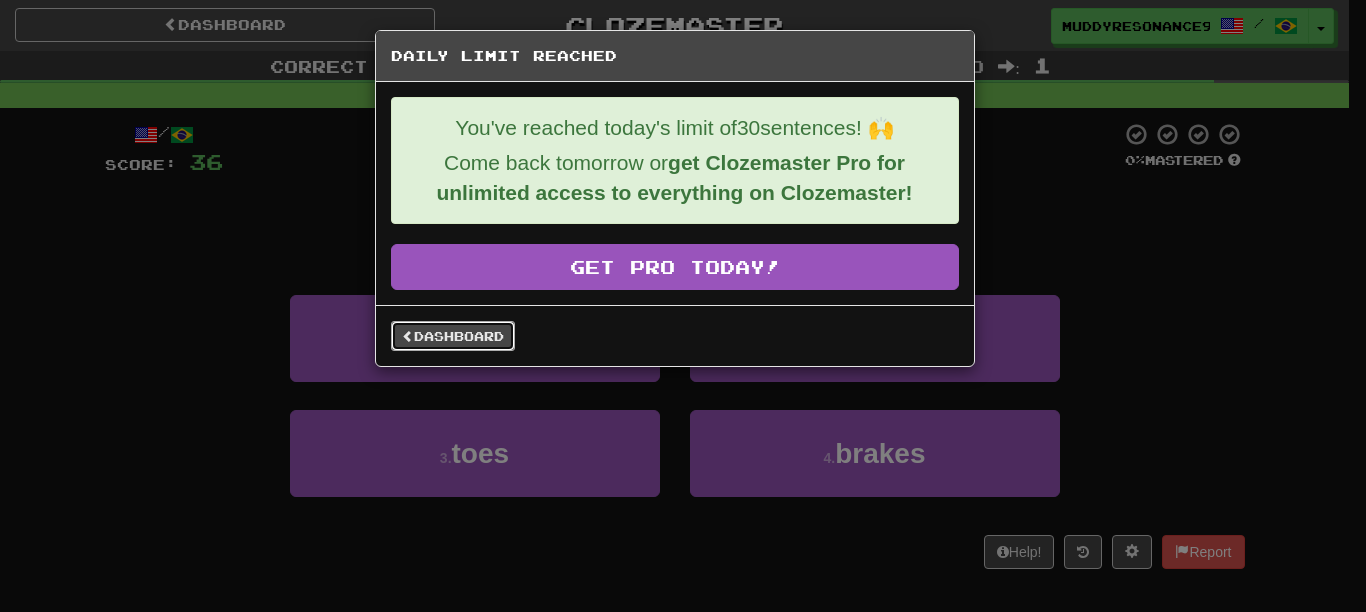 click on "Dashboard" at bounding box center (453, 336) 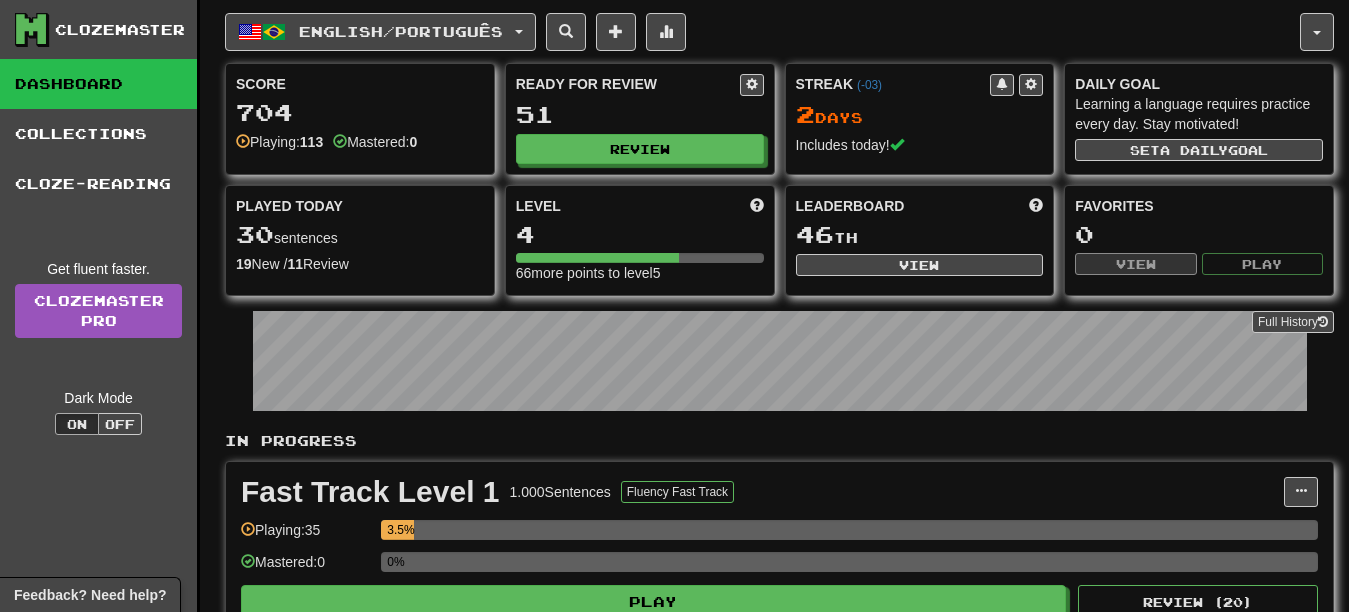 scroll, scrollTop: 0, scrollLeft: 0, axis: both 